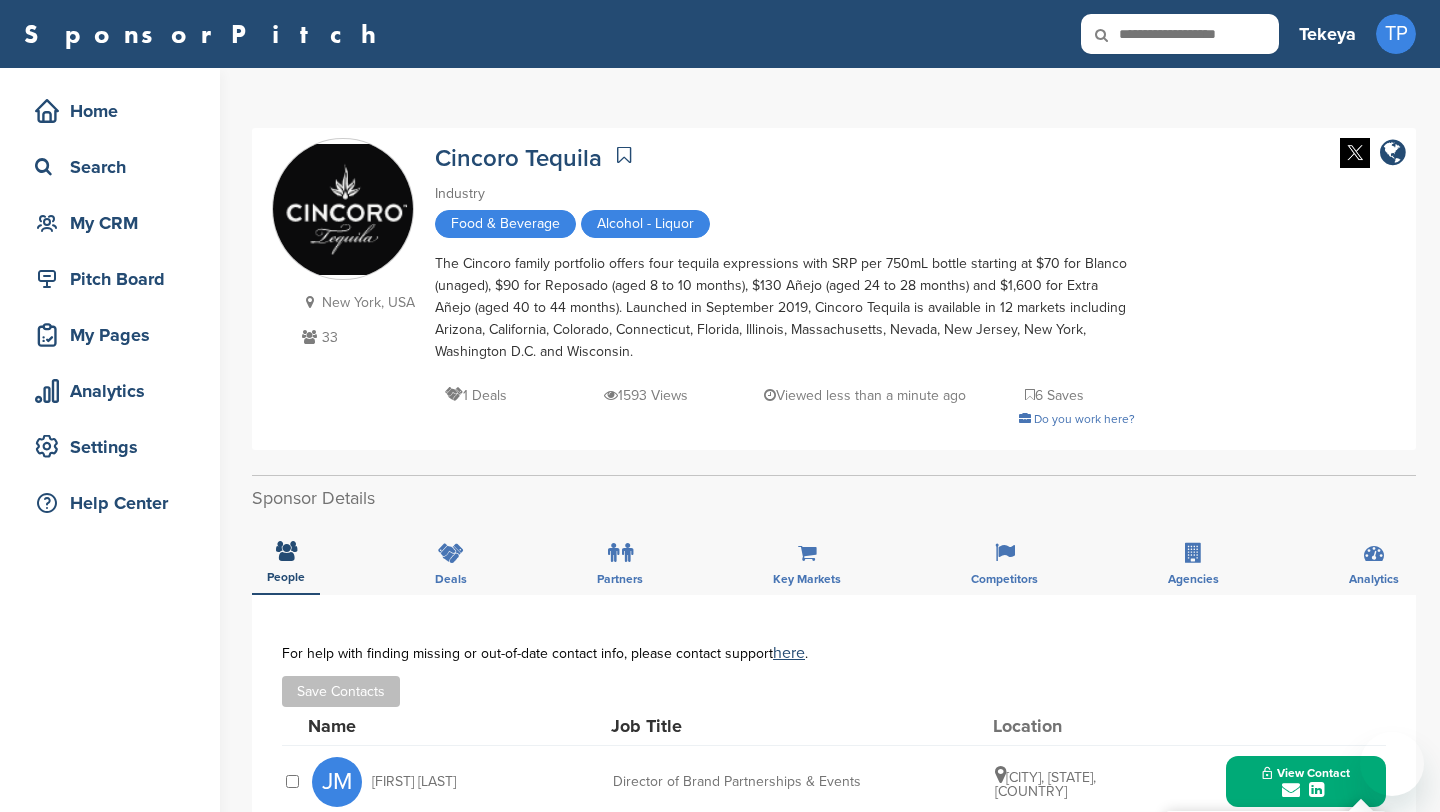 scroll, scrollTop: 365, scrollLeft: 0, axis: vertical 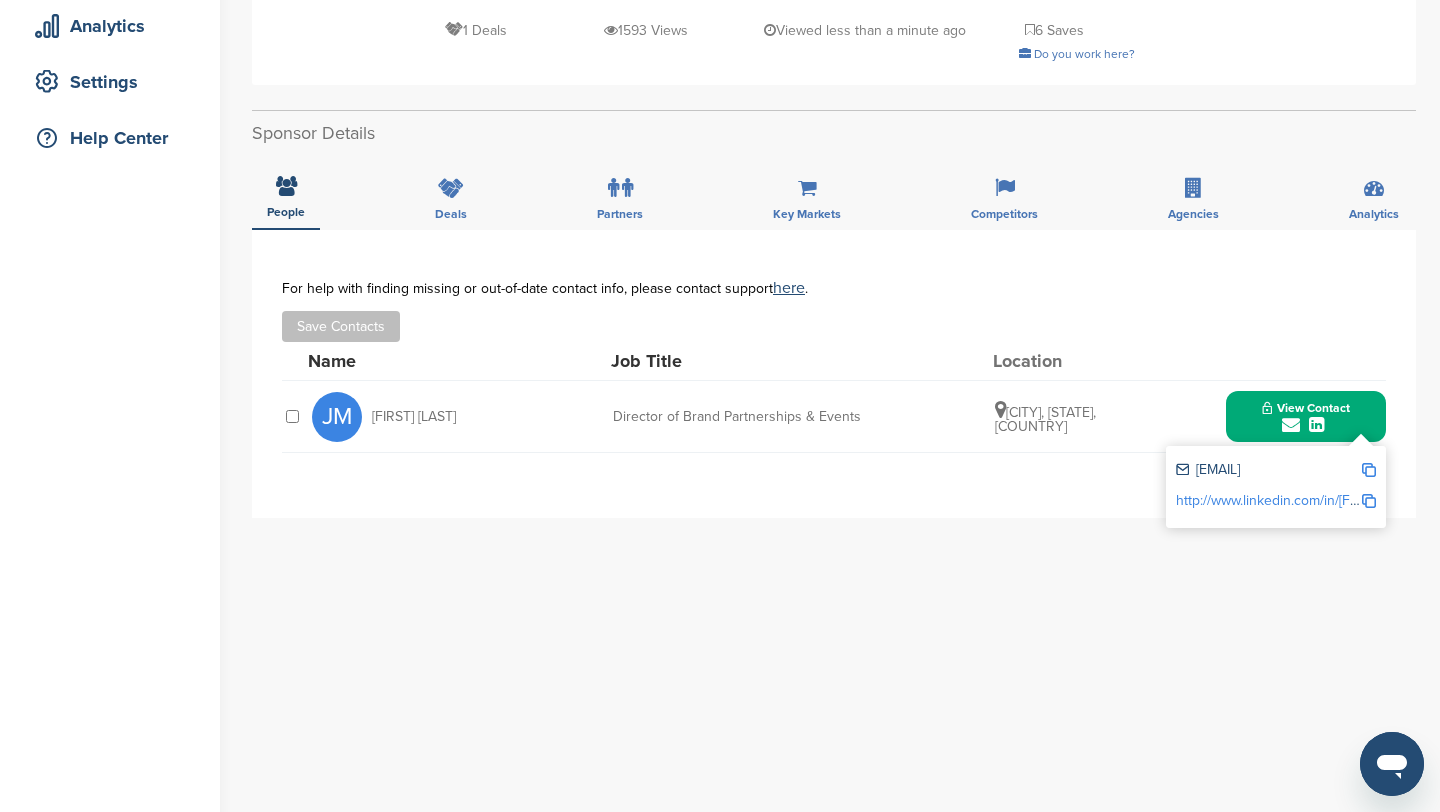 click at bounding box center [1369, 470] 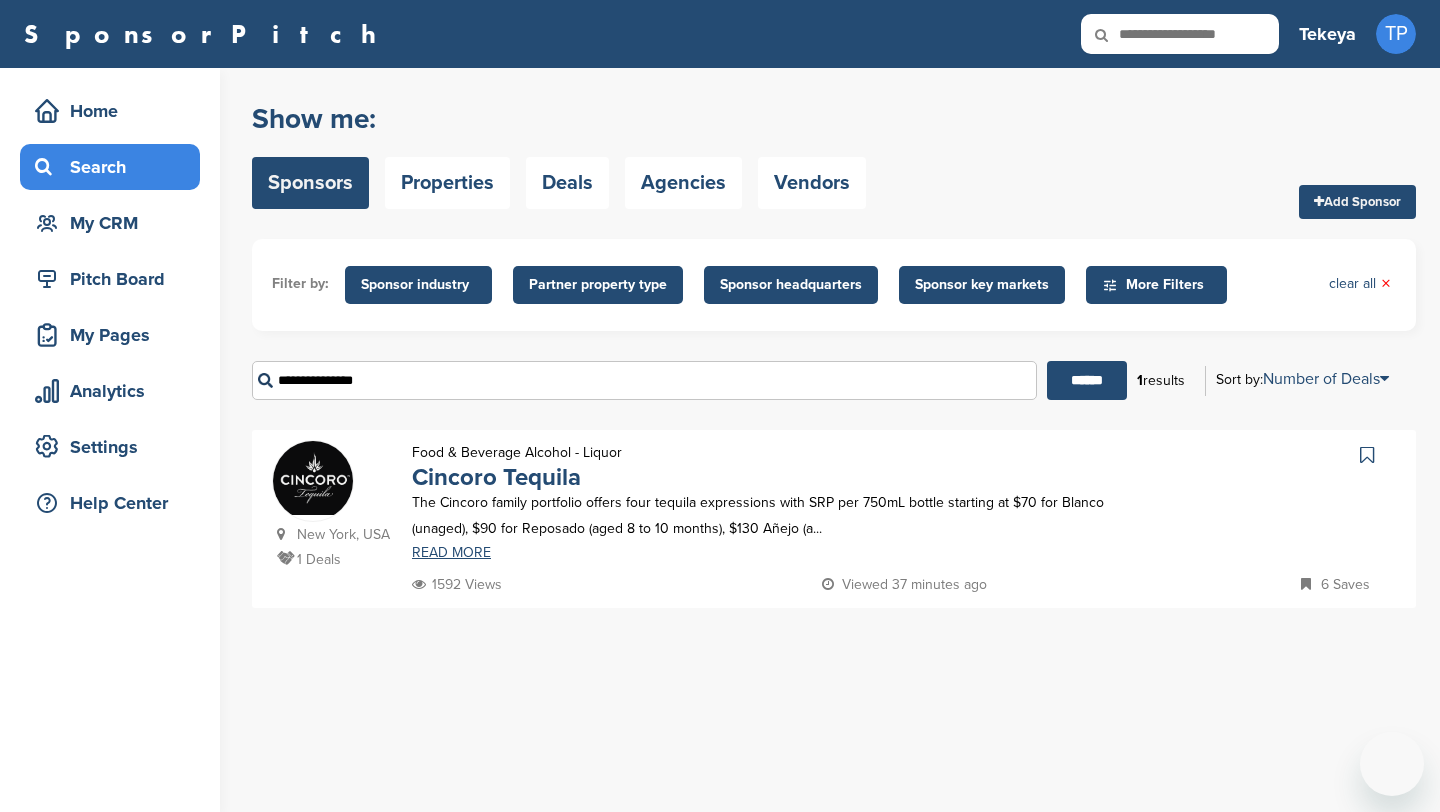 scroll, scrollTop: 0, scrollLeft: 0, axis: both 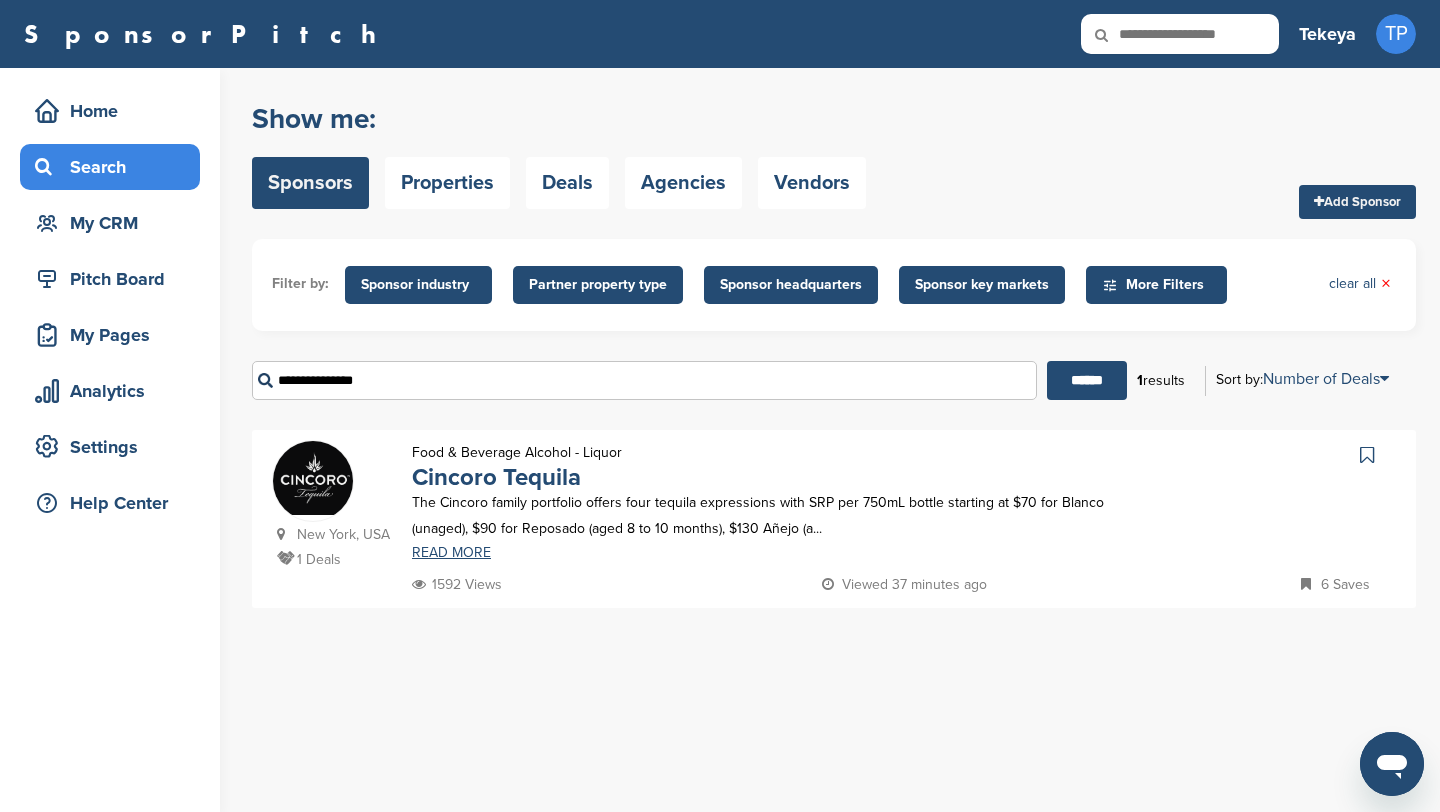 click on "**********" at bounding box center [644, 380] 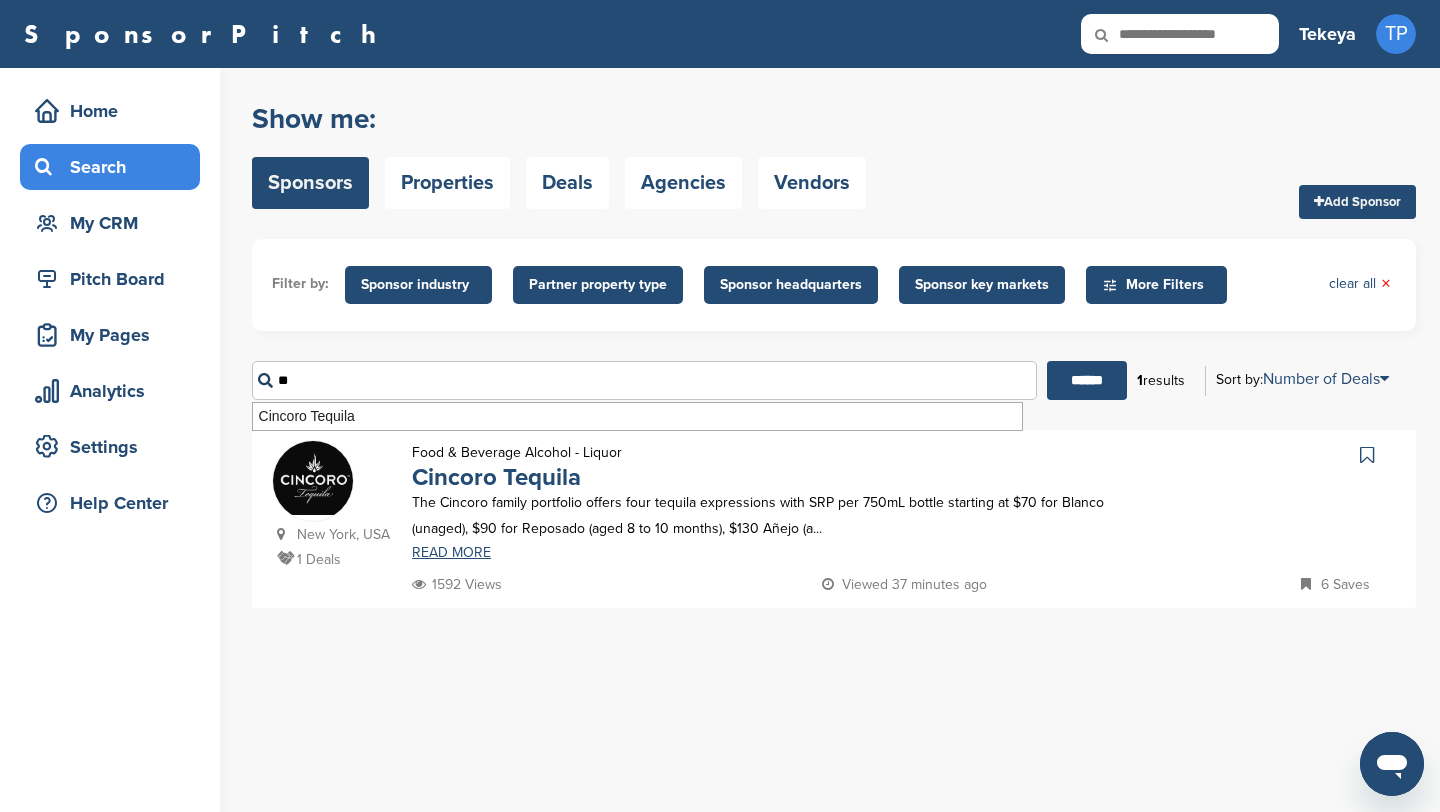type on "*" 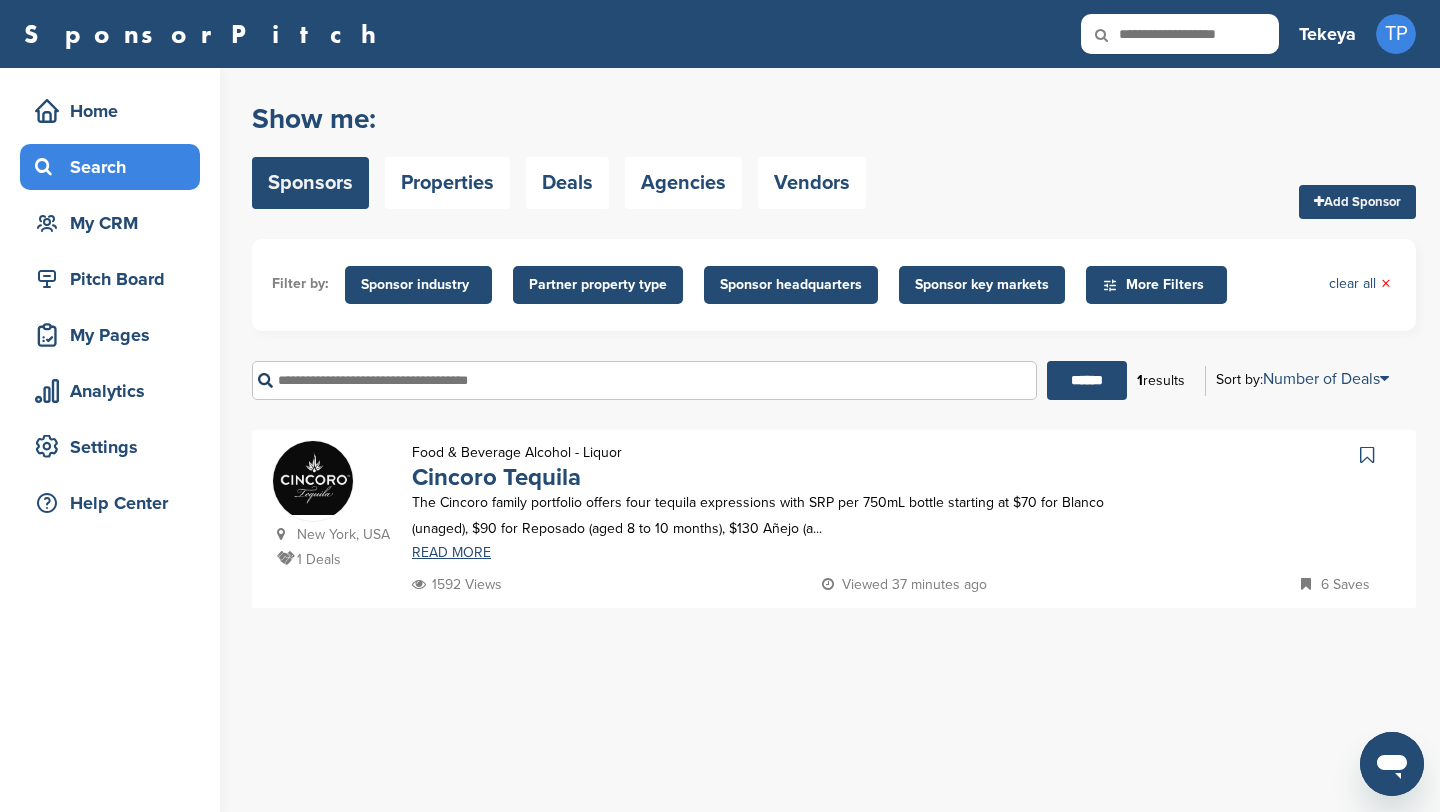 click on "More Filters" at bounding box center (1159, 285) 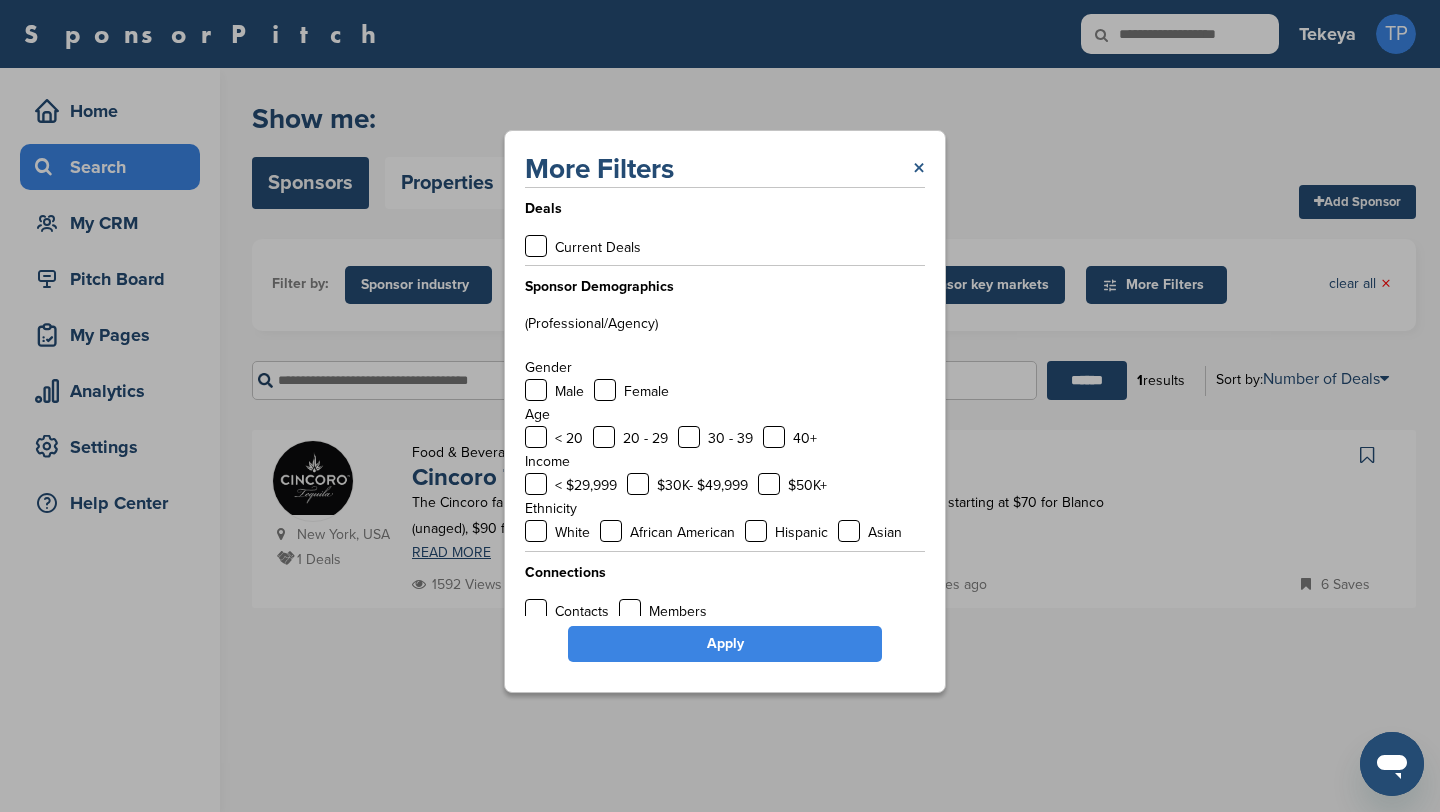 click on "×" at bounding box center [919, 169] 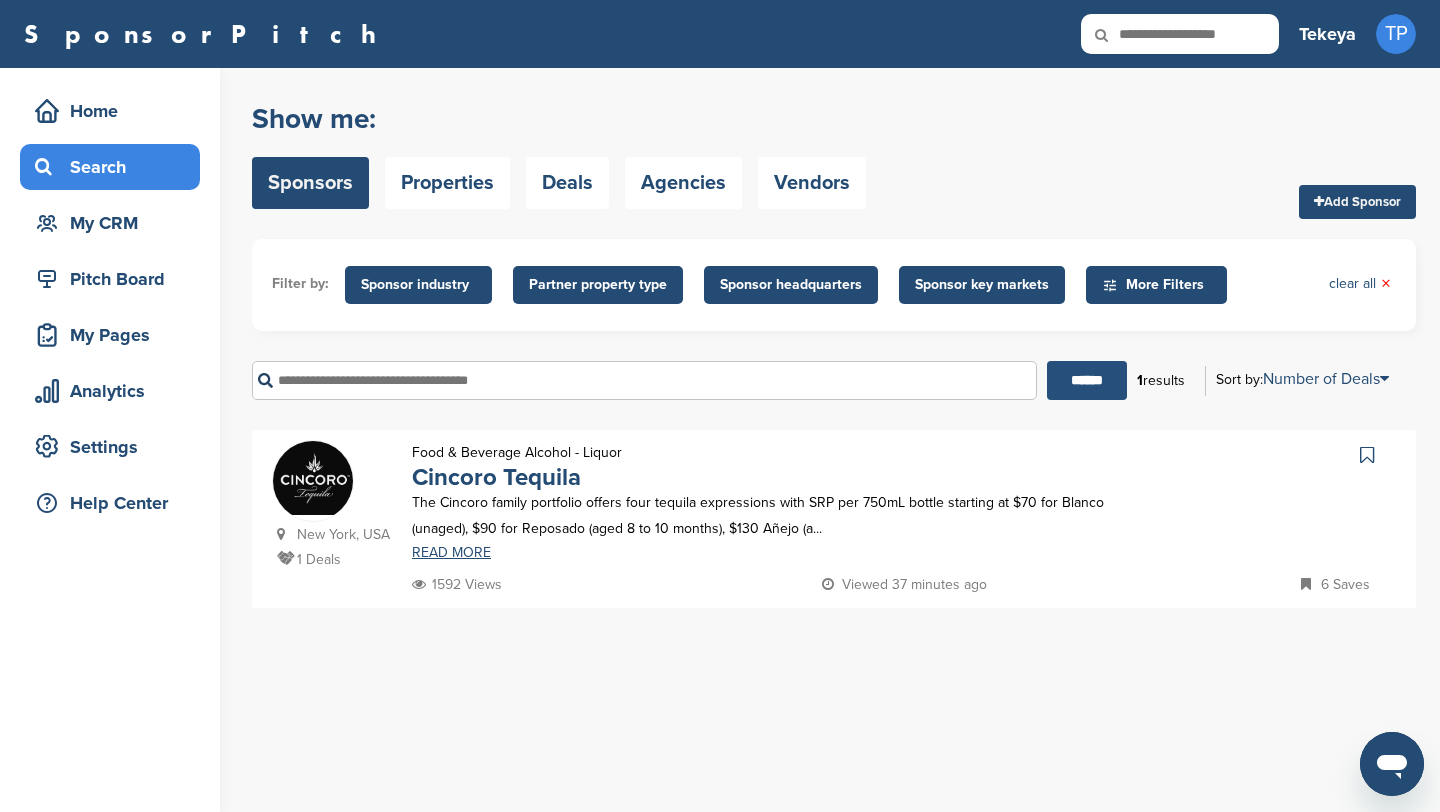 click on "******" at bounding box center (1087, 380) 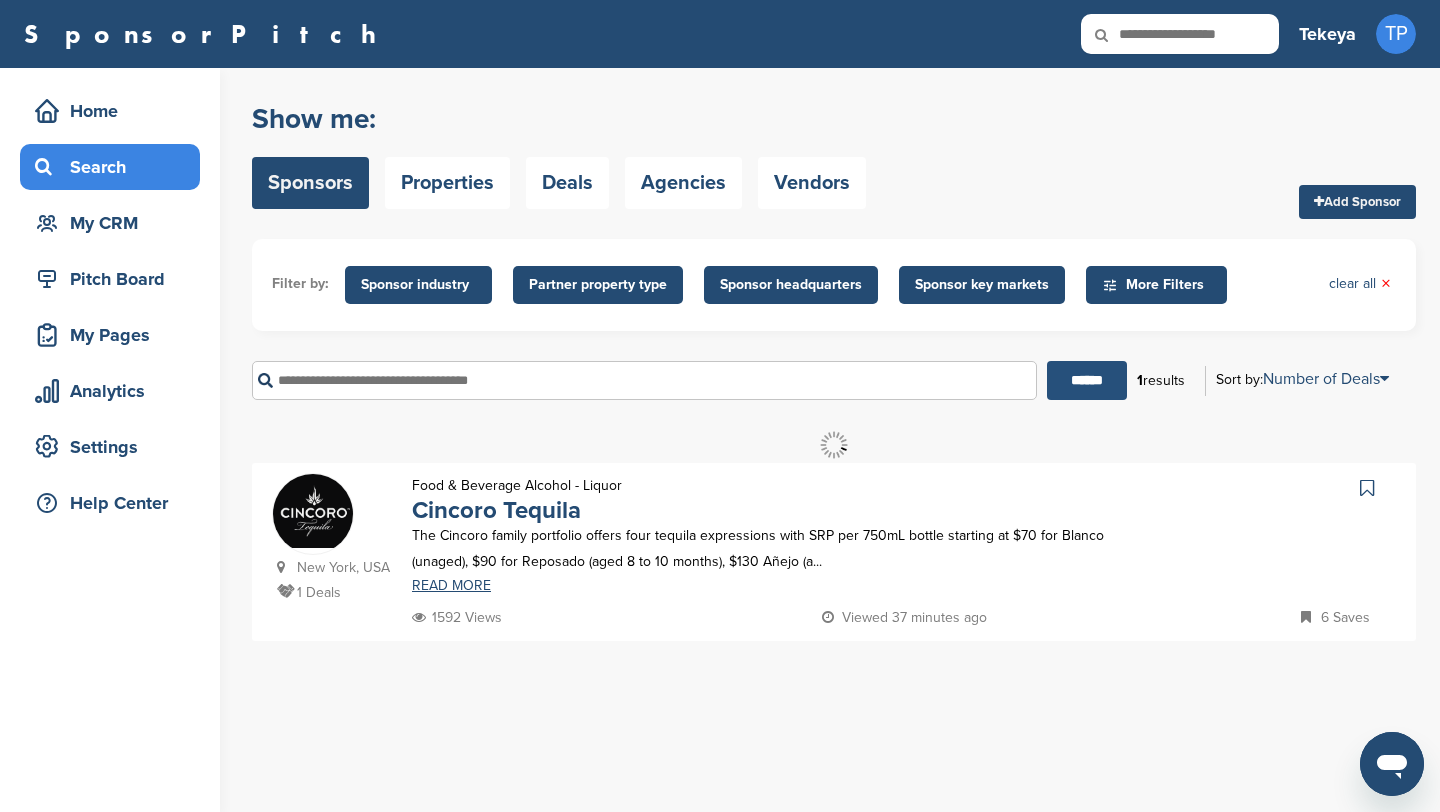 click on "******" at bounding box center (1087, 380) 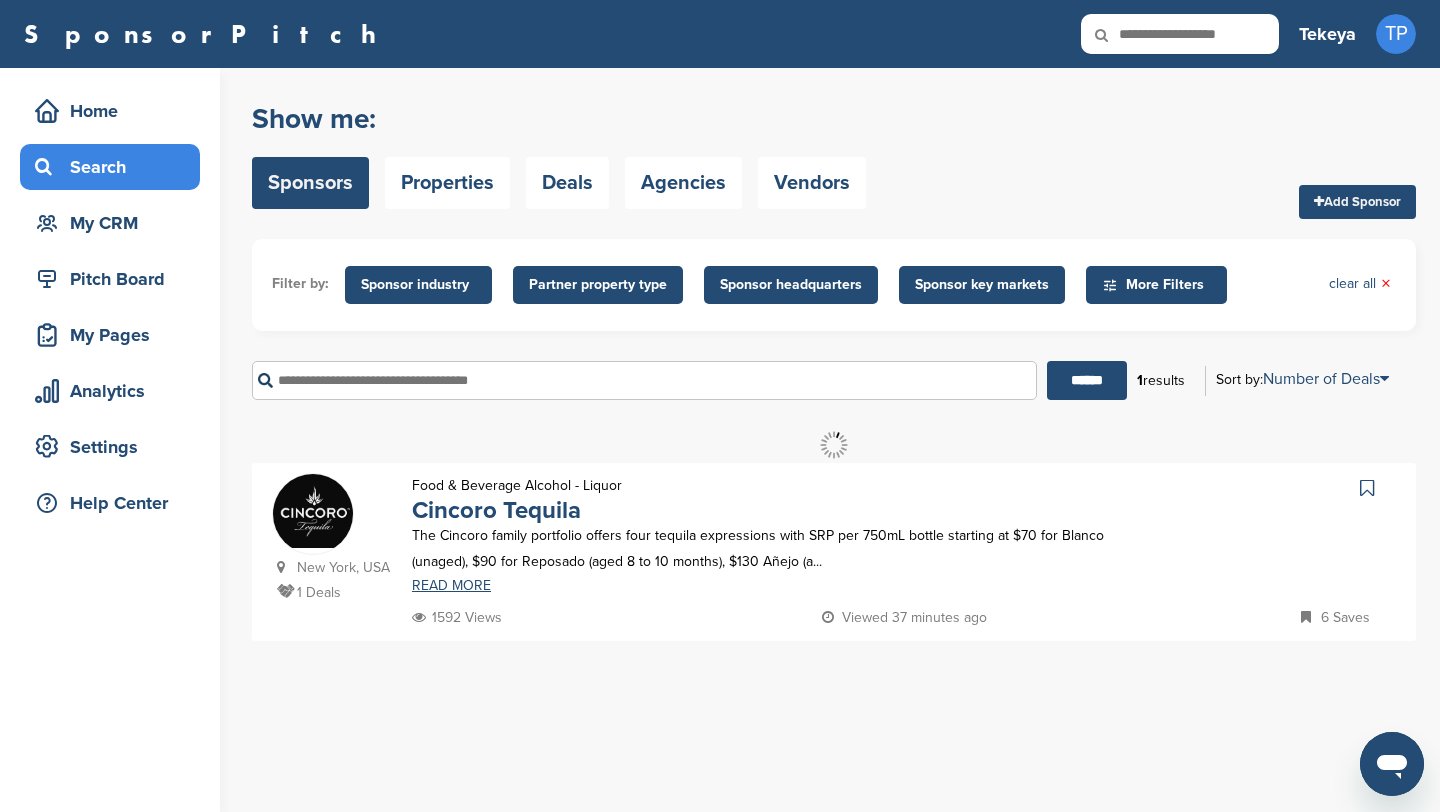 click at bounding box center [644, 380] 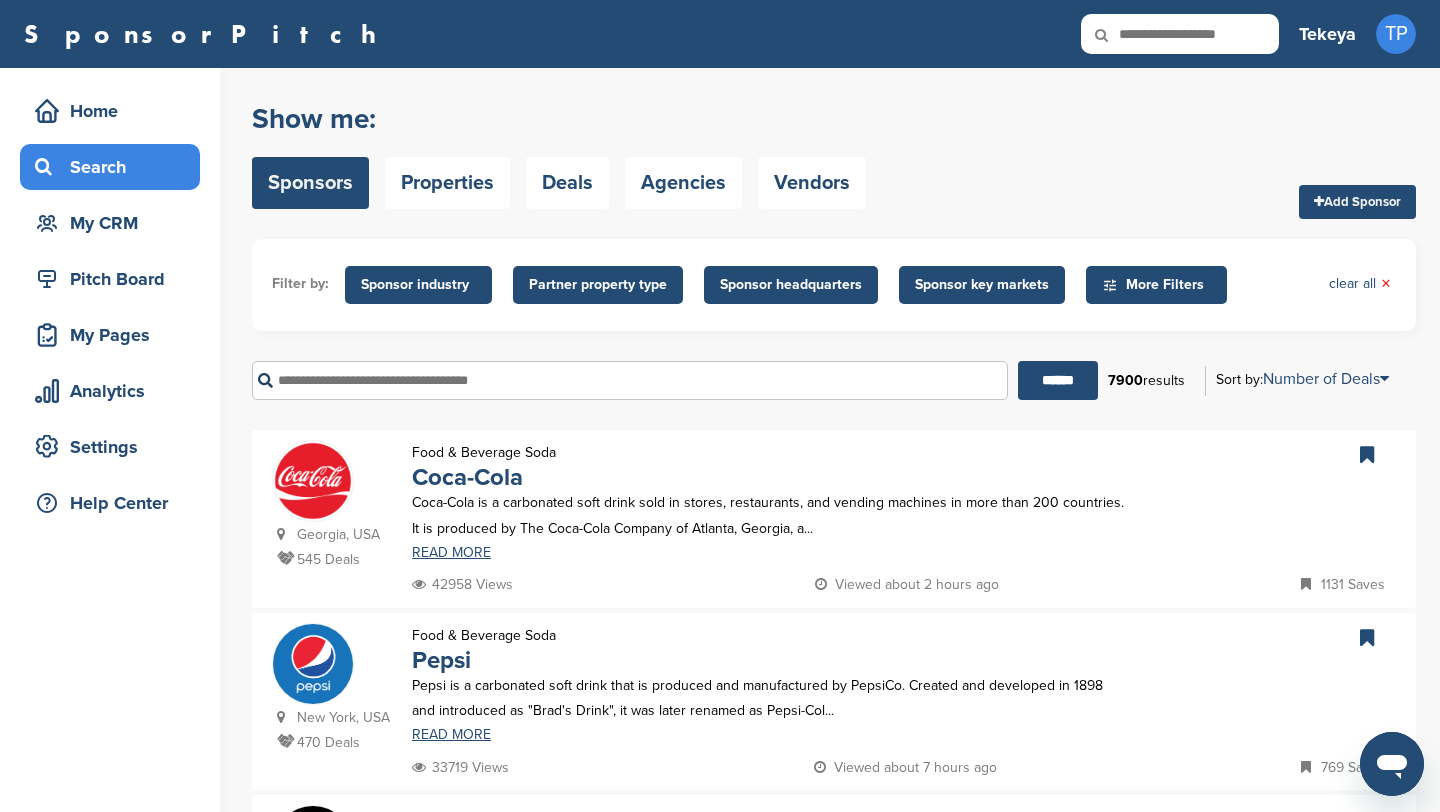 click at bounding box center [630, 380] 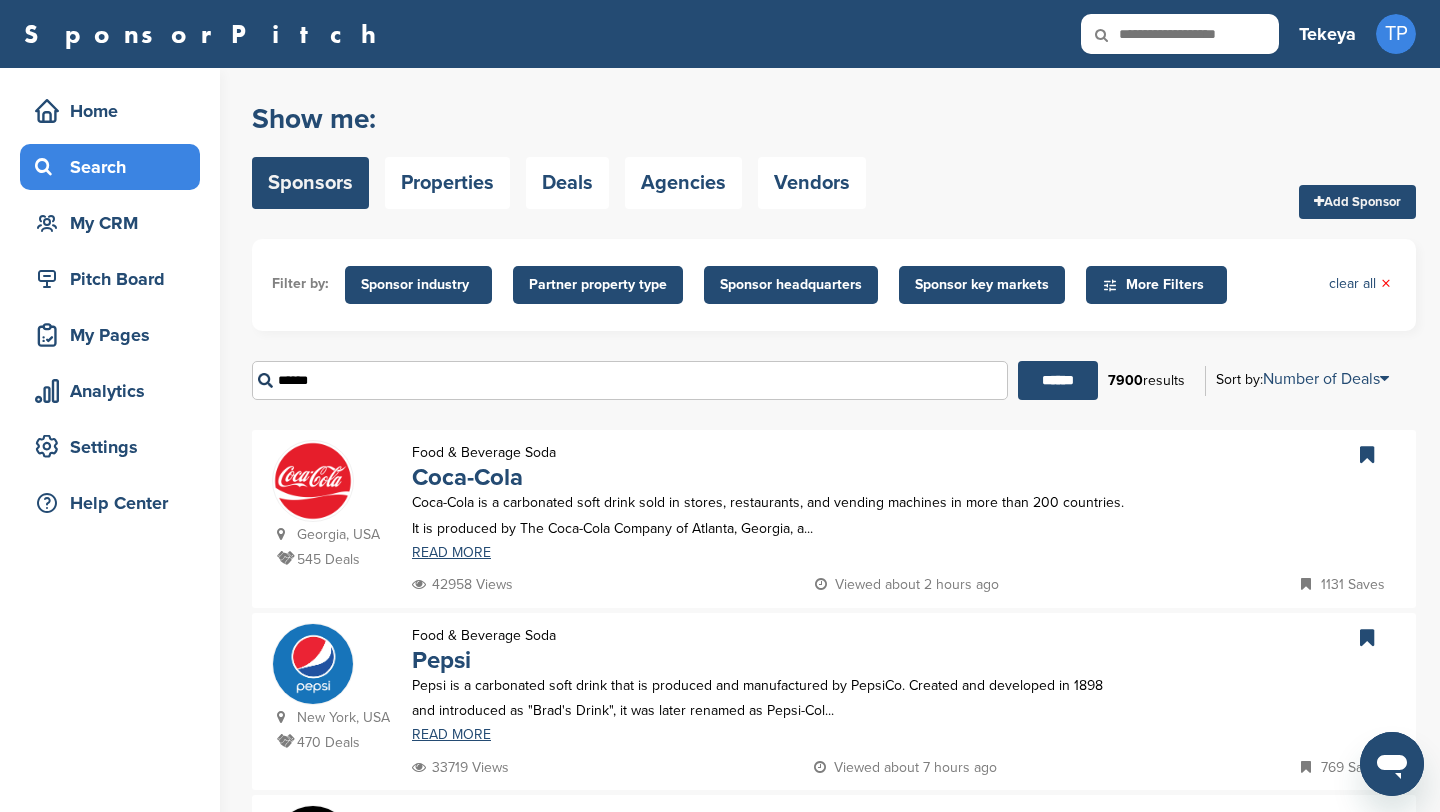 click on "******" at bounding box center [1058, 380] 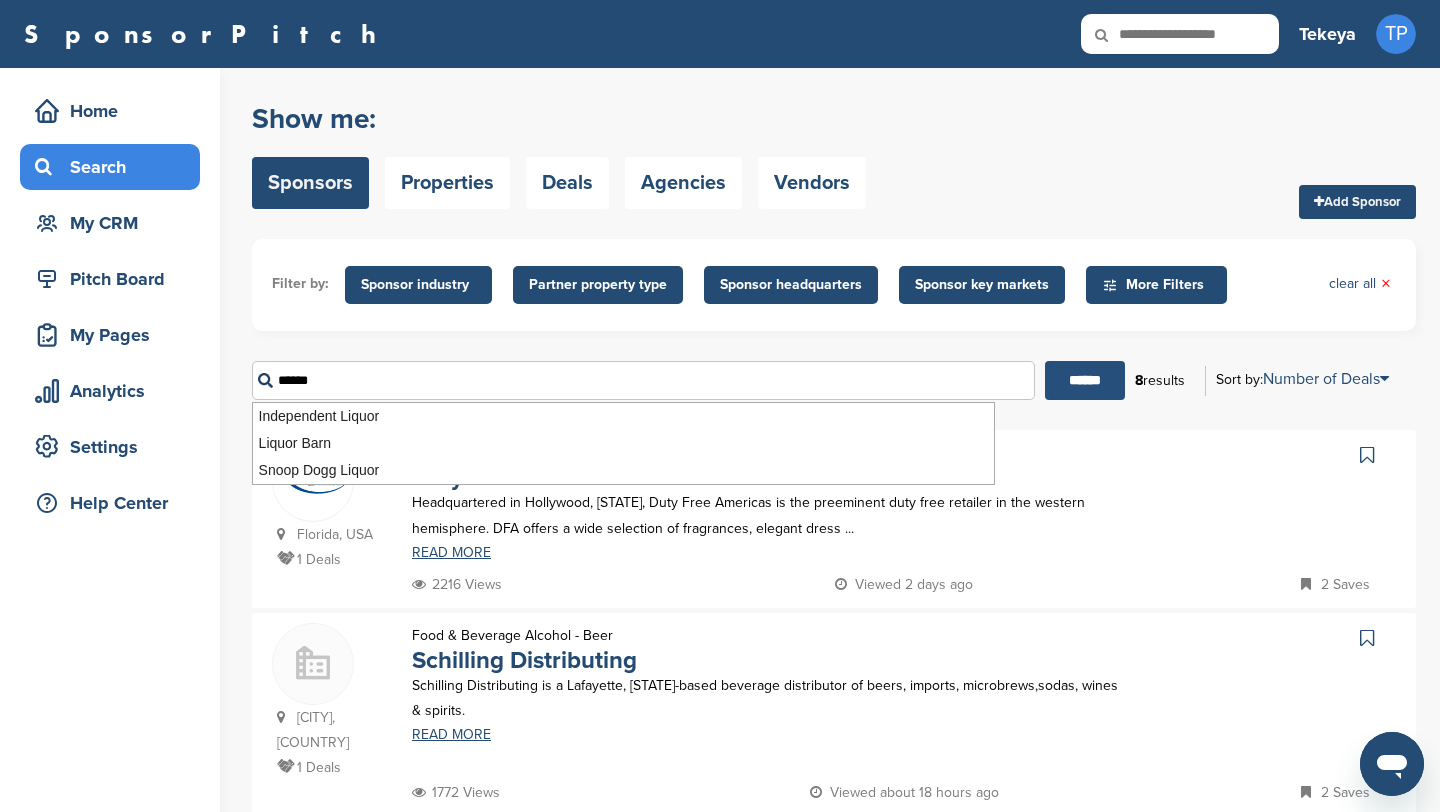 click on "******" at bounding box center (1085, 380) 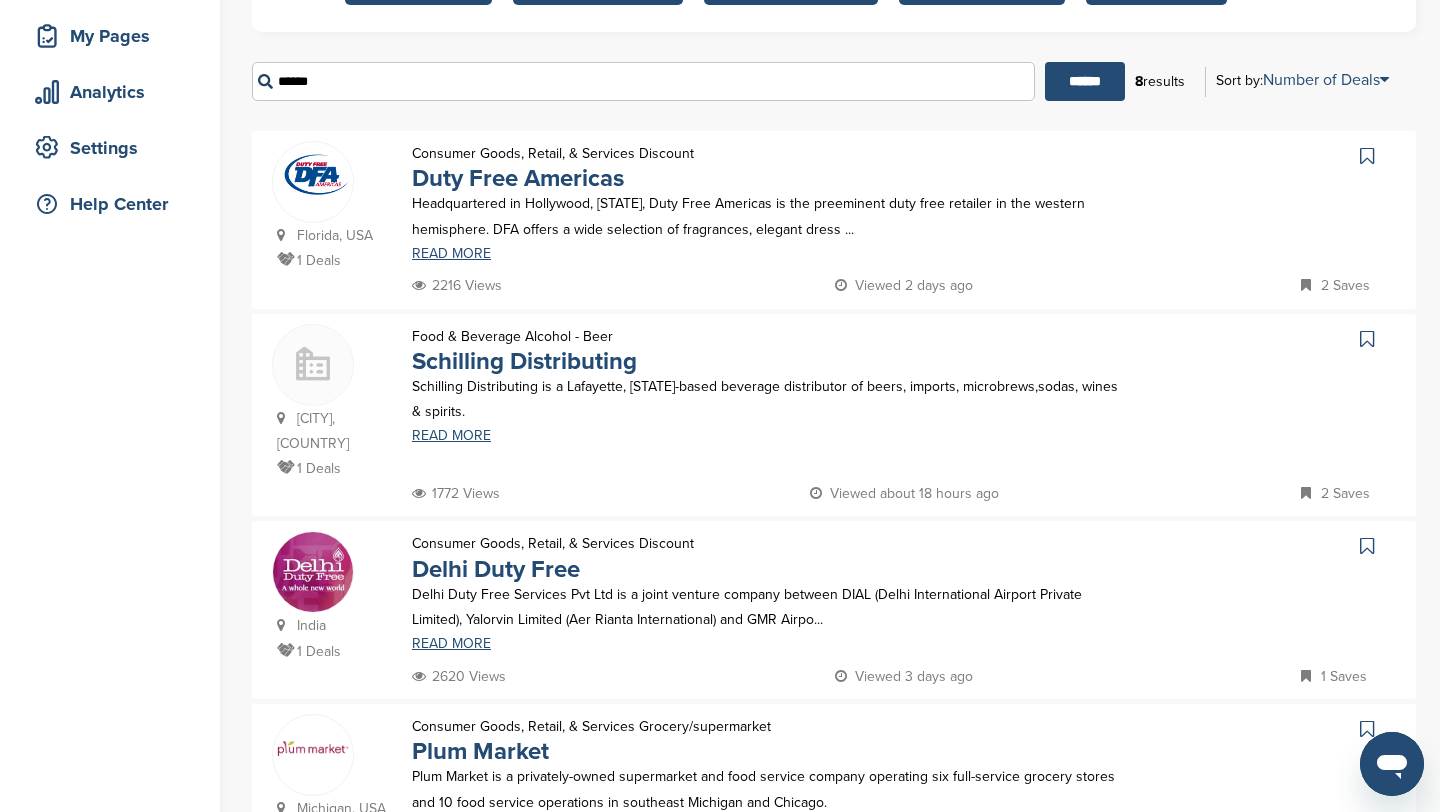 scroll, scrollTop: 0, scrollLeft: 0, axis: both 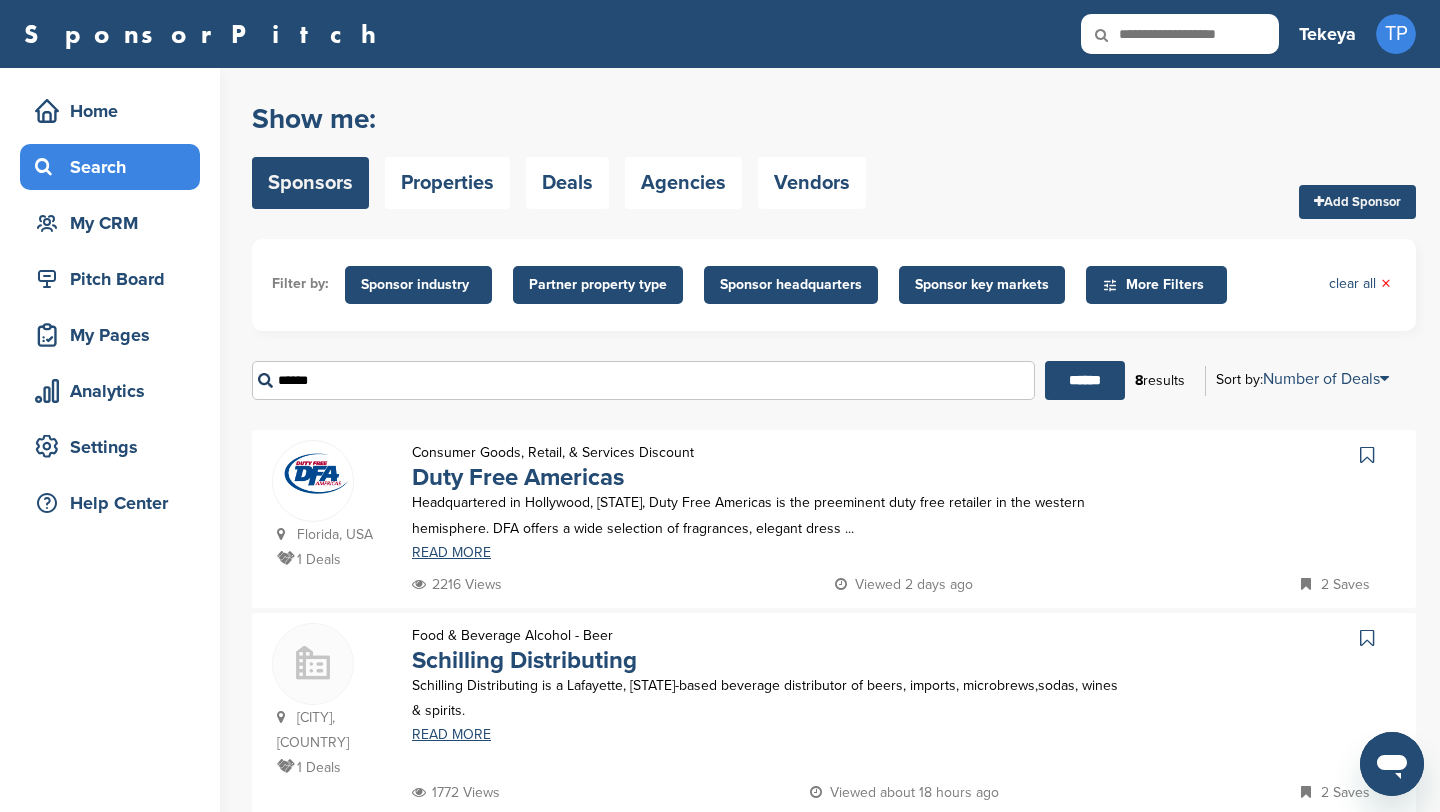 click on "******" at bounding box center [643, 380] 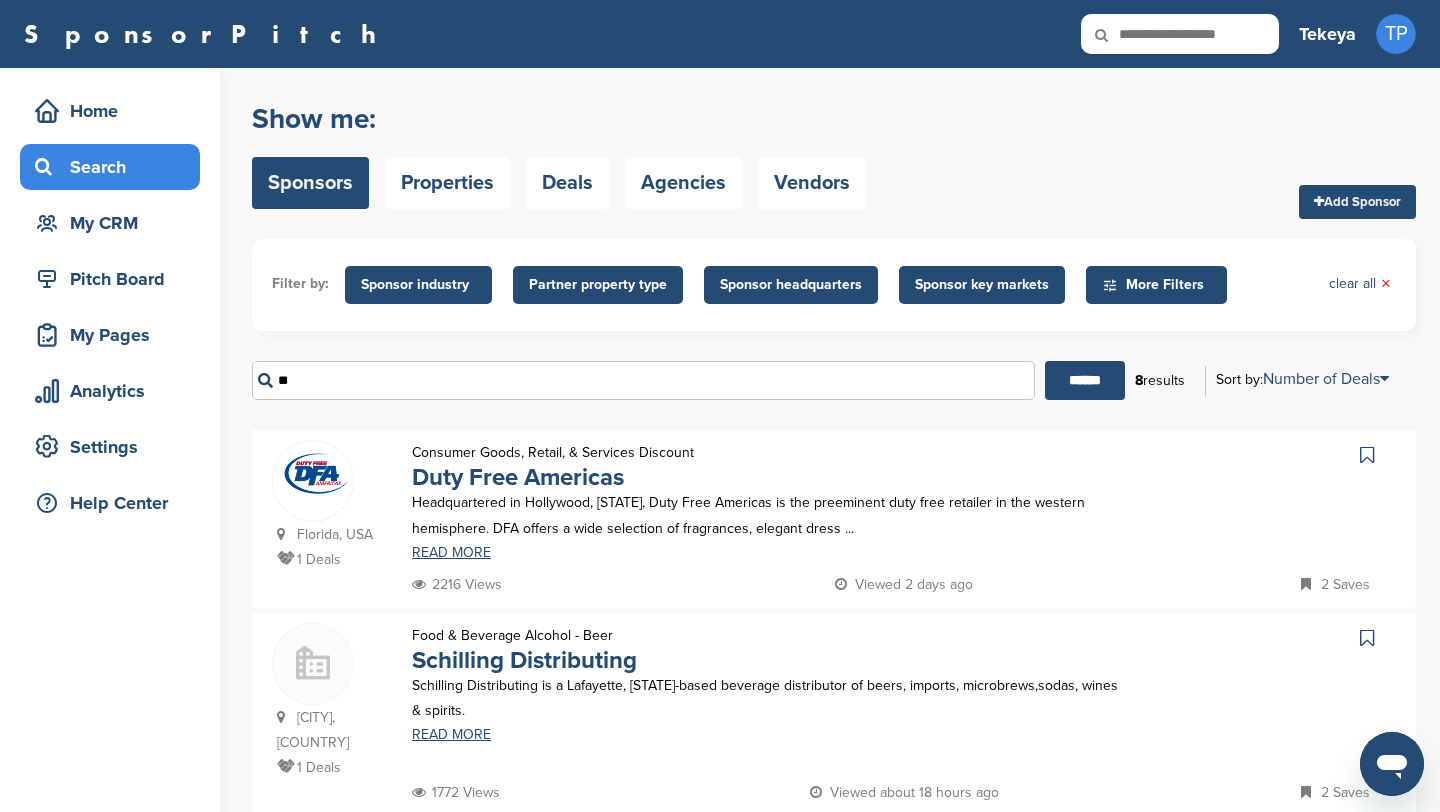 type on "*" 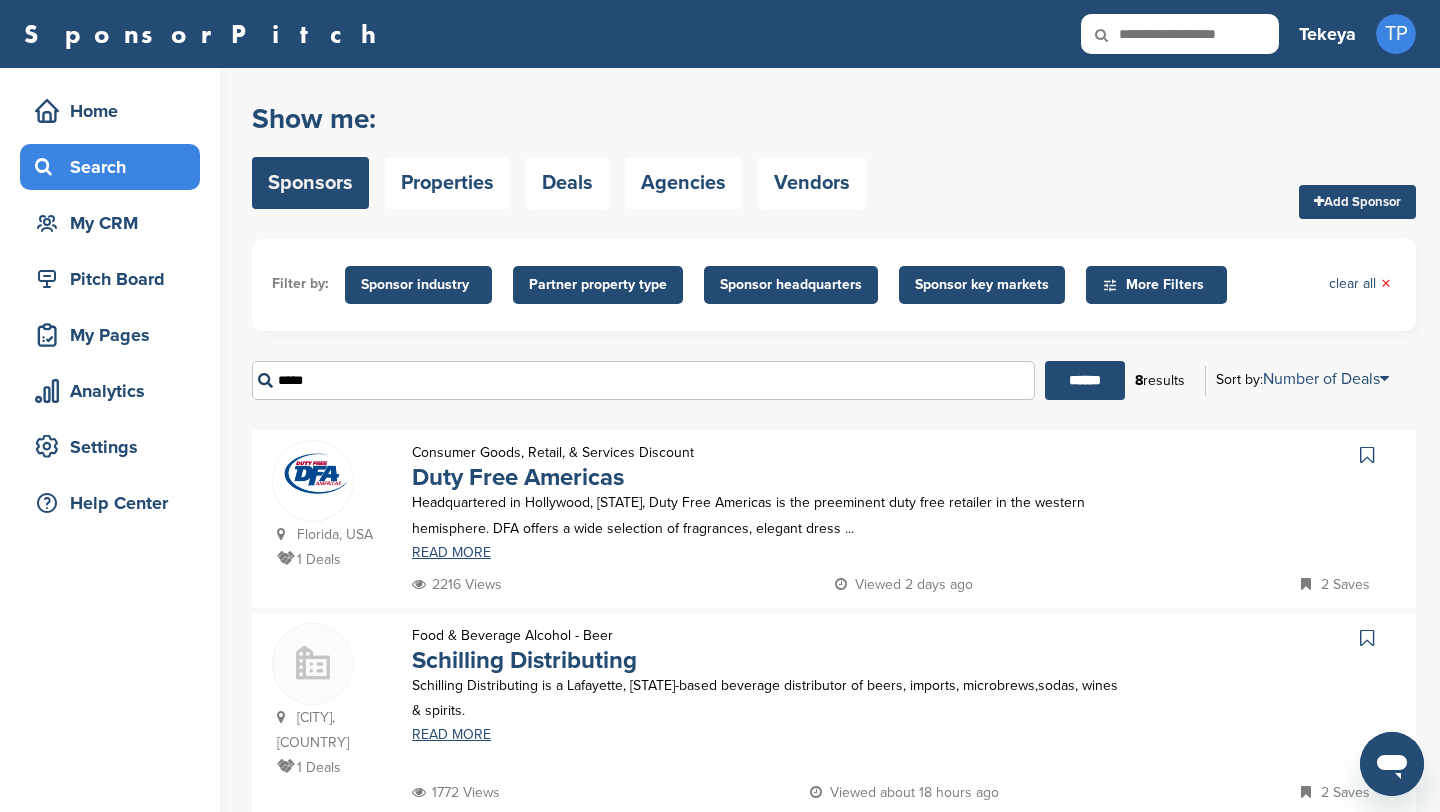click on "******" at bounding box center [1085, 380] 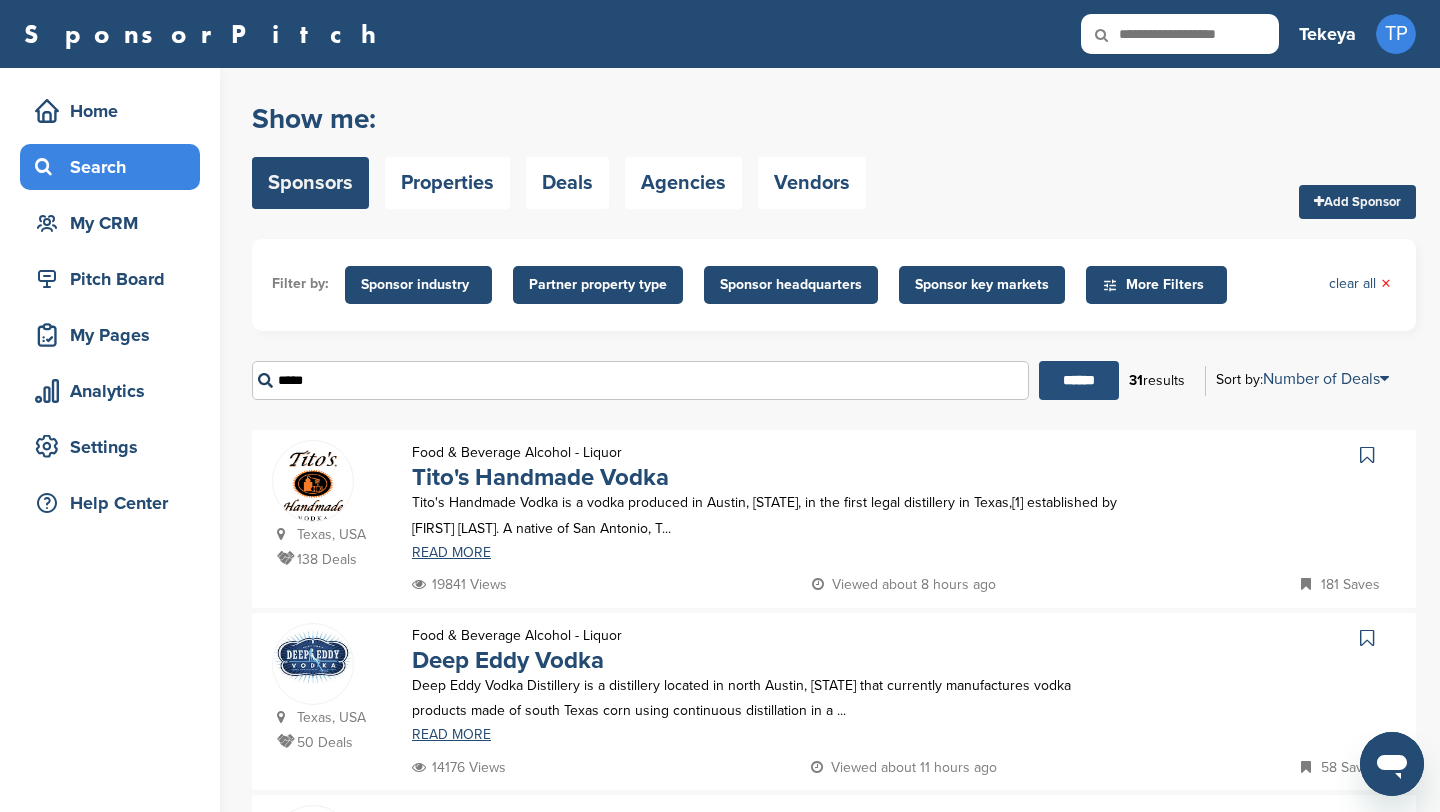 click on "******" at bounding box center (1079, 380) 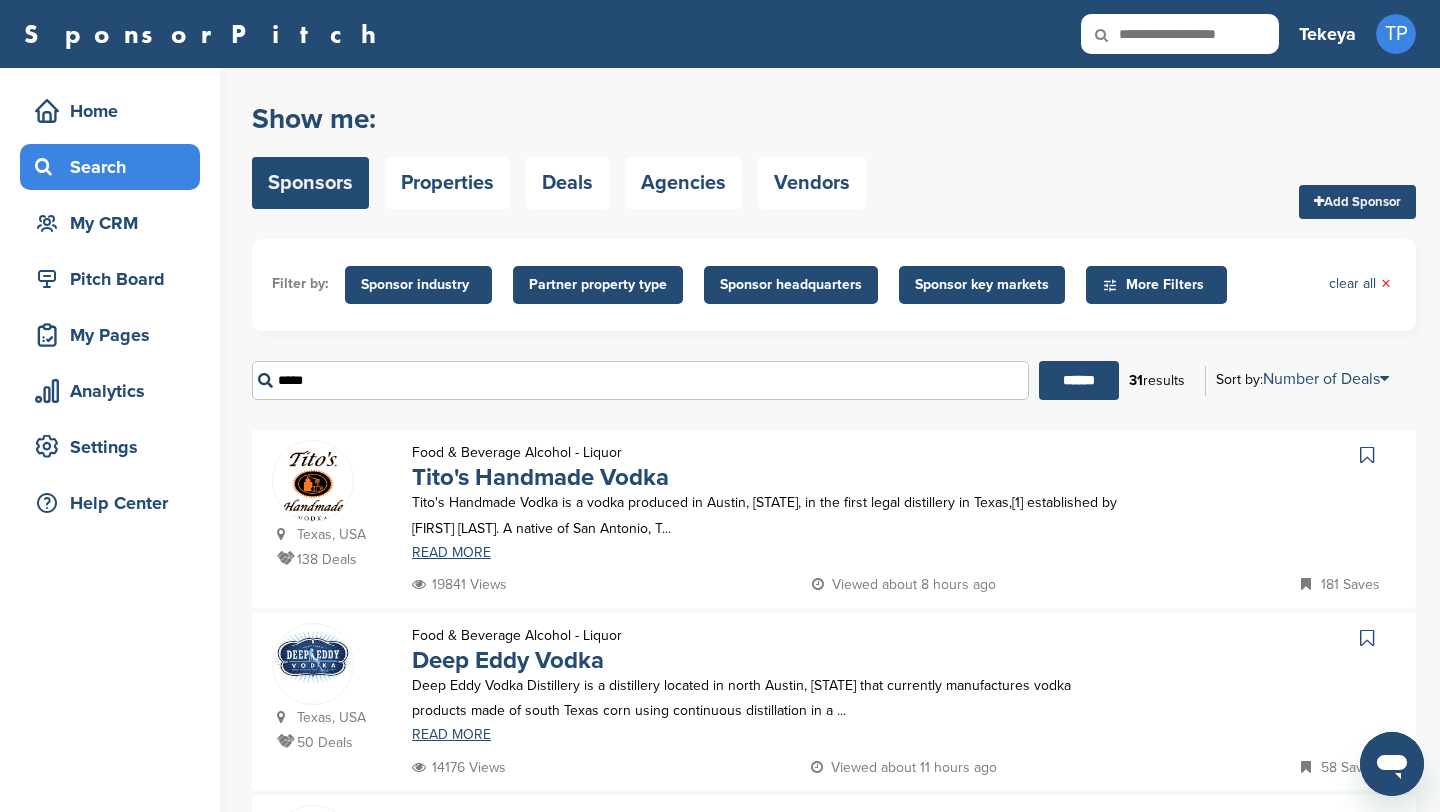 click on "More Filters" at bounding box center [1159, 285] 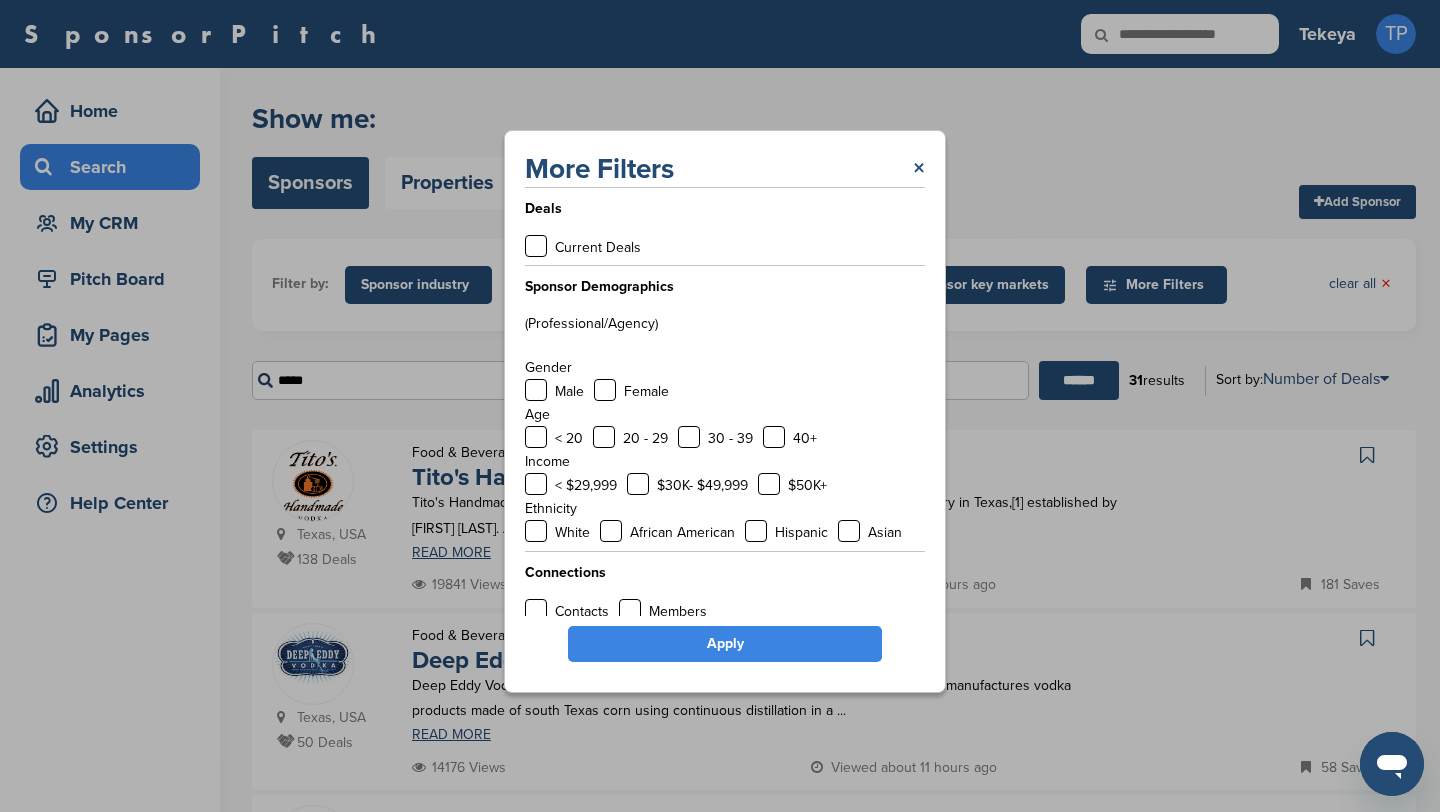 click on "Apply" at bounding box center [725, 644] 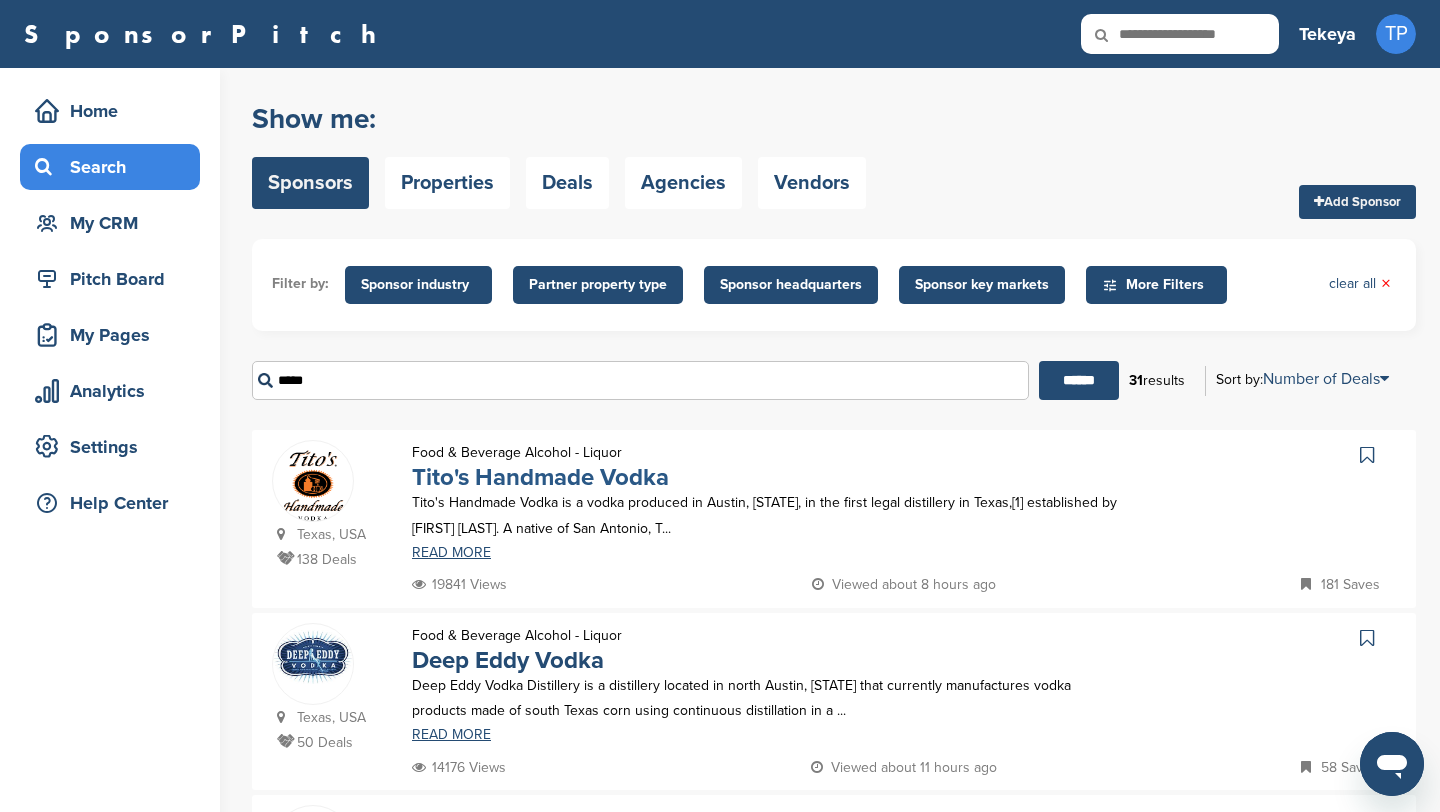 click on "Tito's Handmade Vodka" at bounding box center (540, 477) 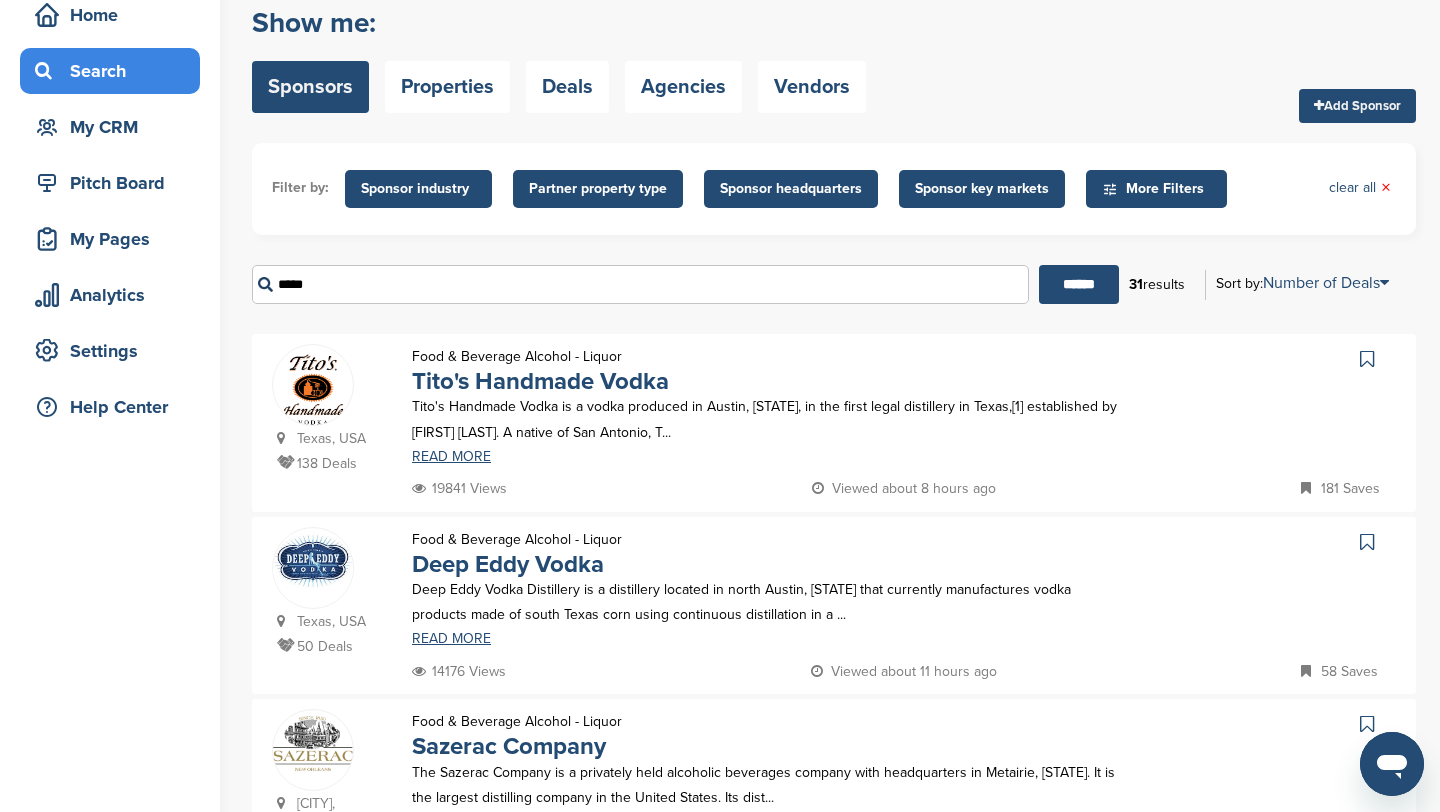 scroll, scrollTop: 0, scrollLeft: 0, axis: both 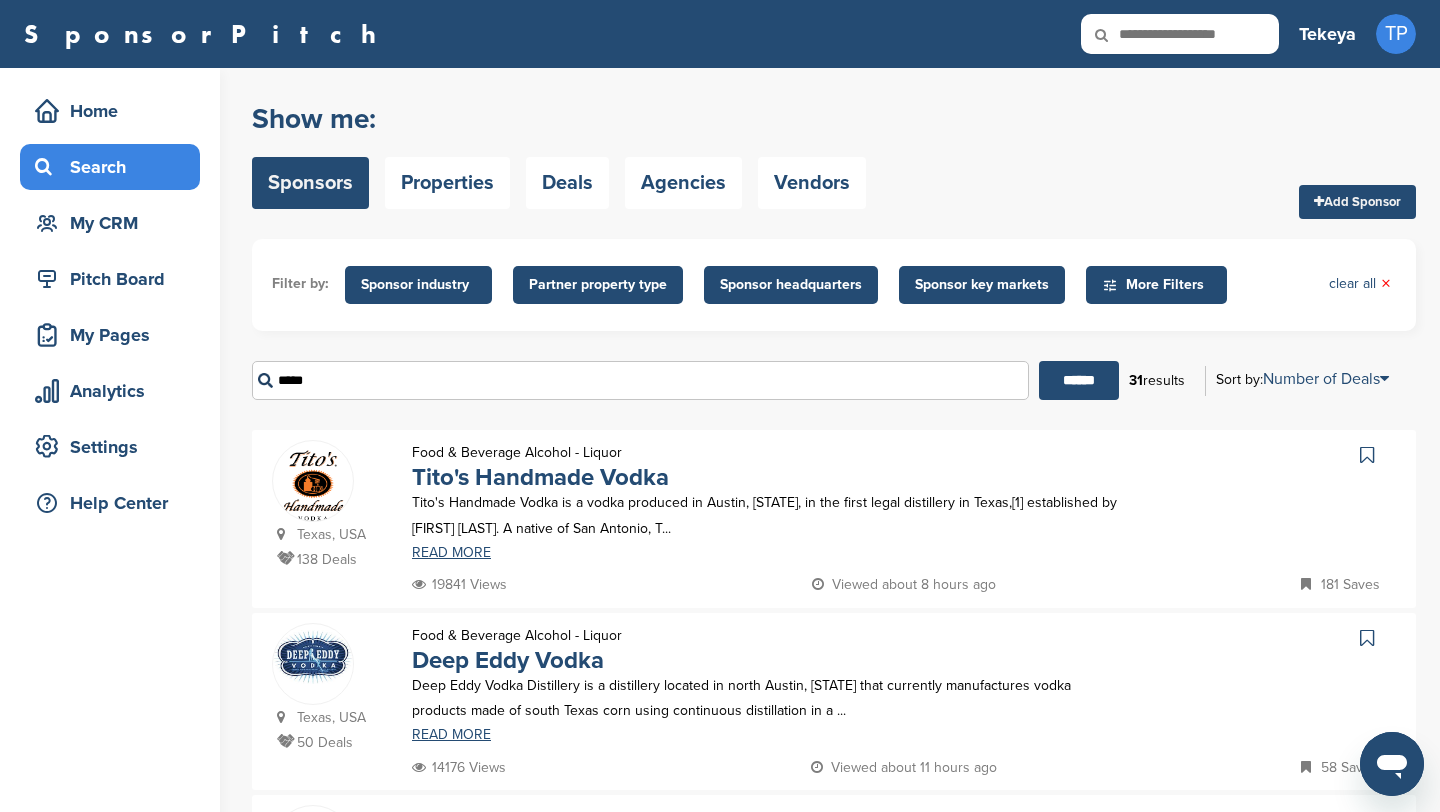 drag, startPoint x: 486, startPoint y: 381, endPoint x: 299, endPoint y: 326, distance: 194.9205 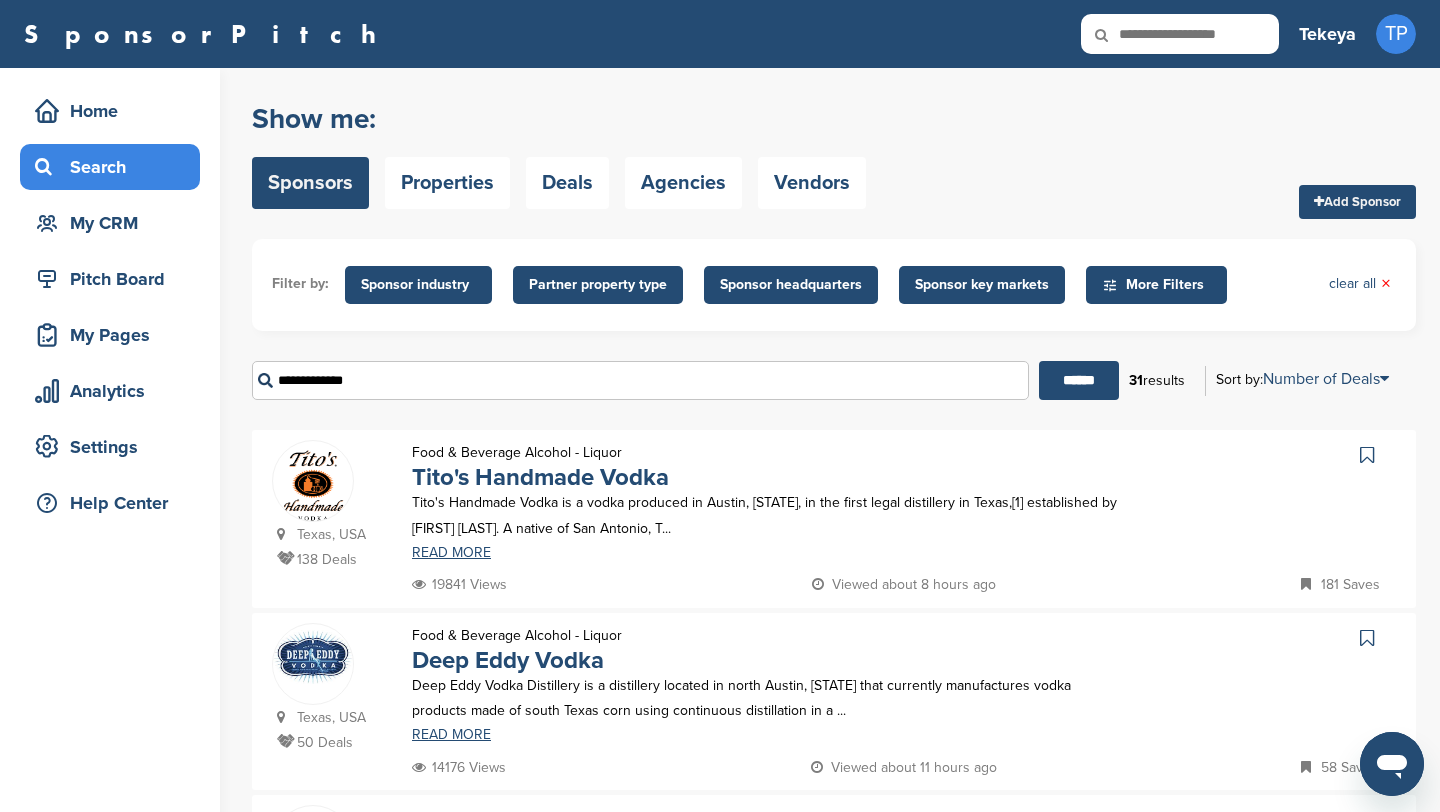 click on "******" at bounding box center (1079, 380) 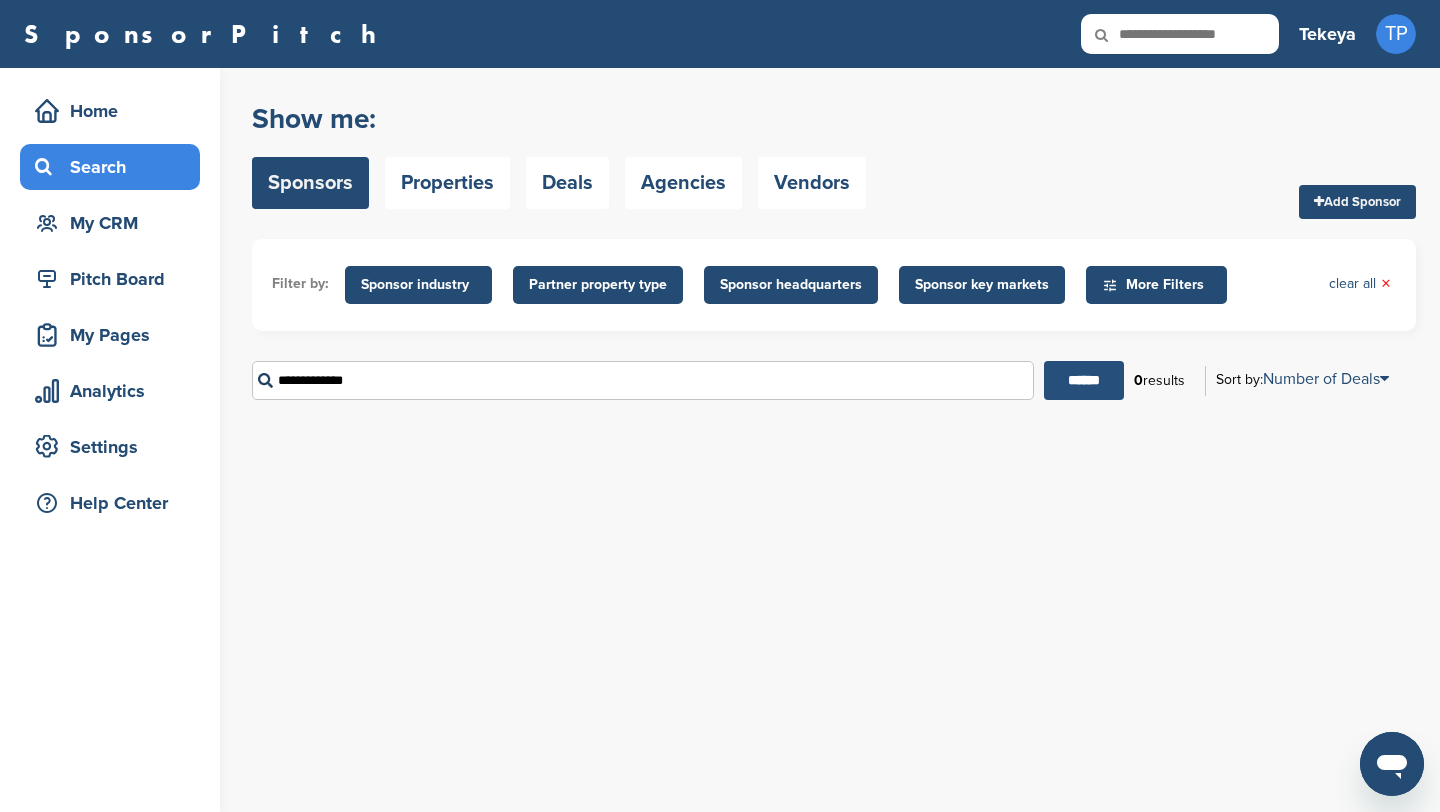click on "******" at bounding box center [1084, 380] 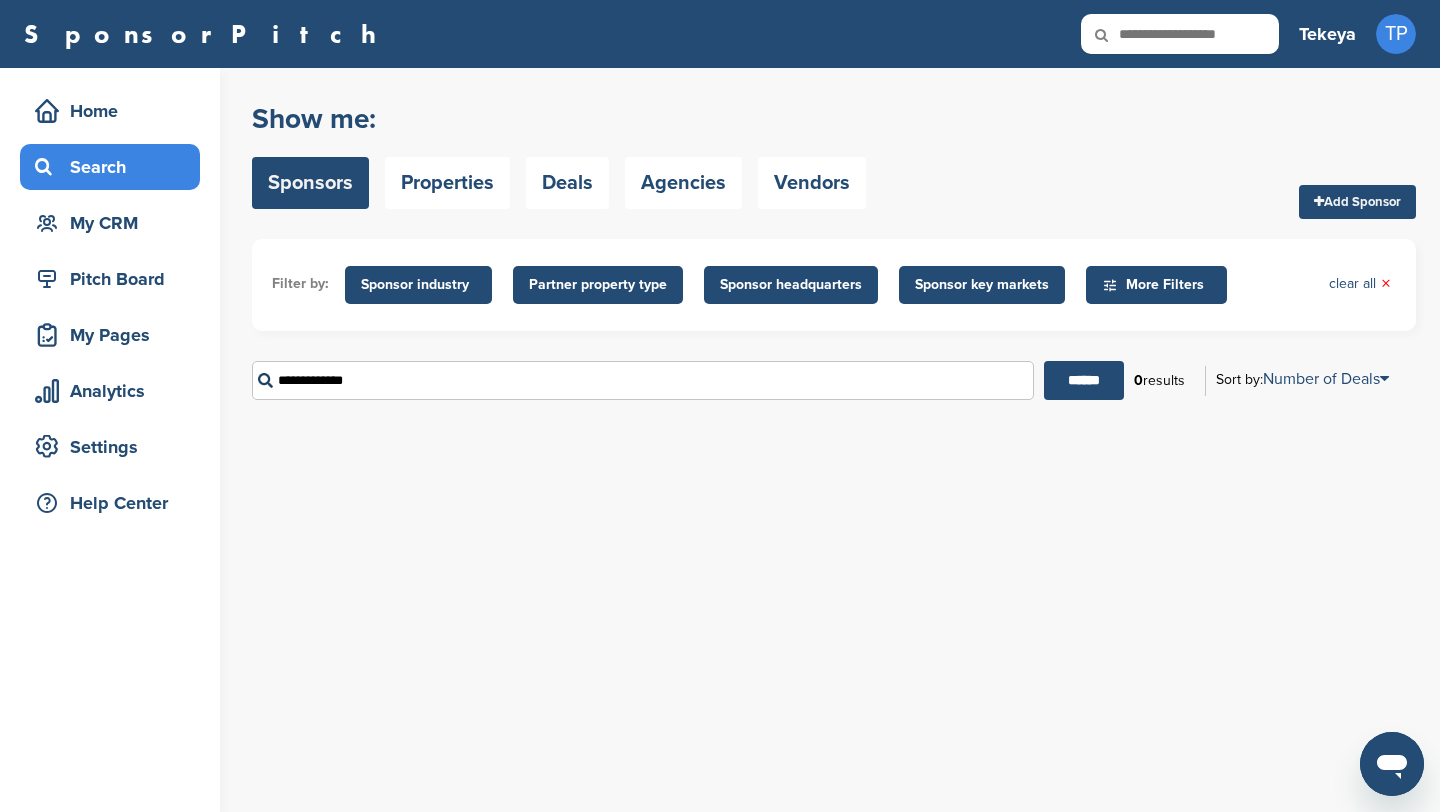 click on "**********" at bounding box center (643, 380) 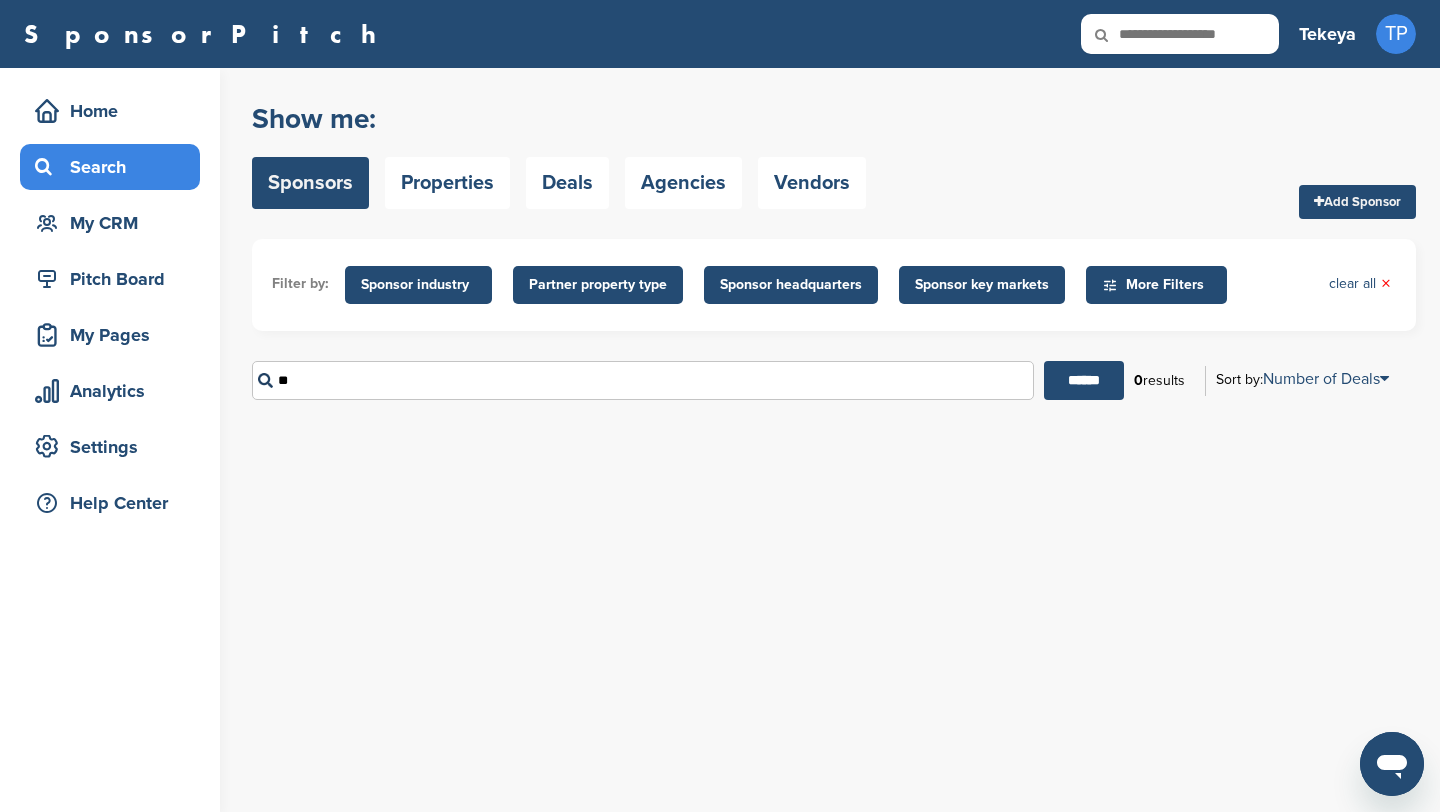 type on "*" 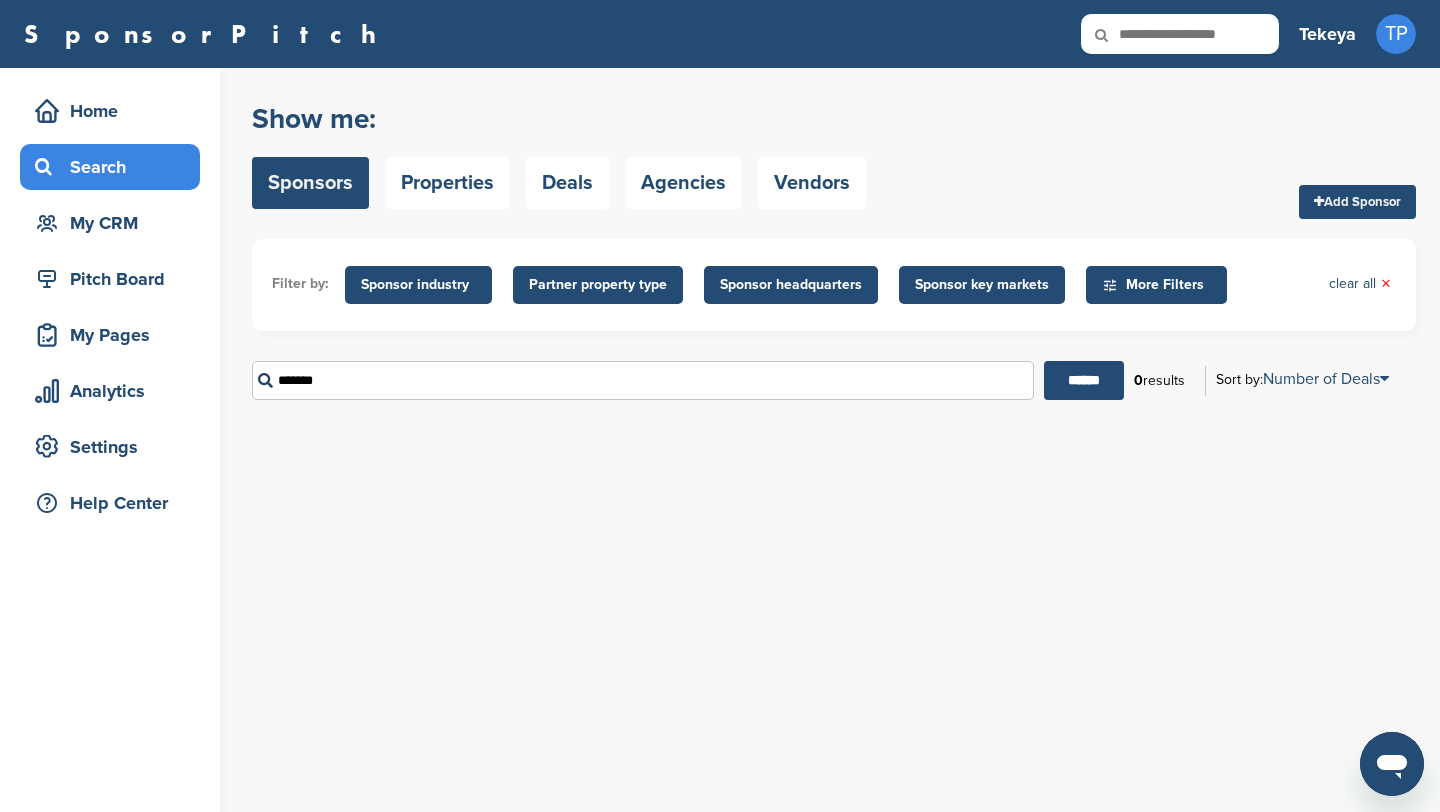 click on "******" at bounding box center [1084, 380] 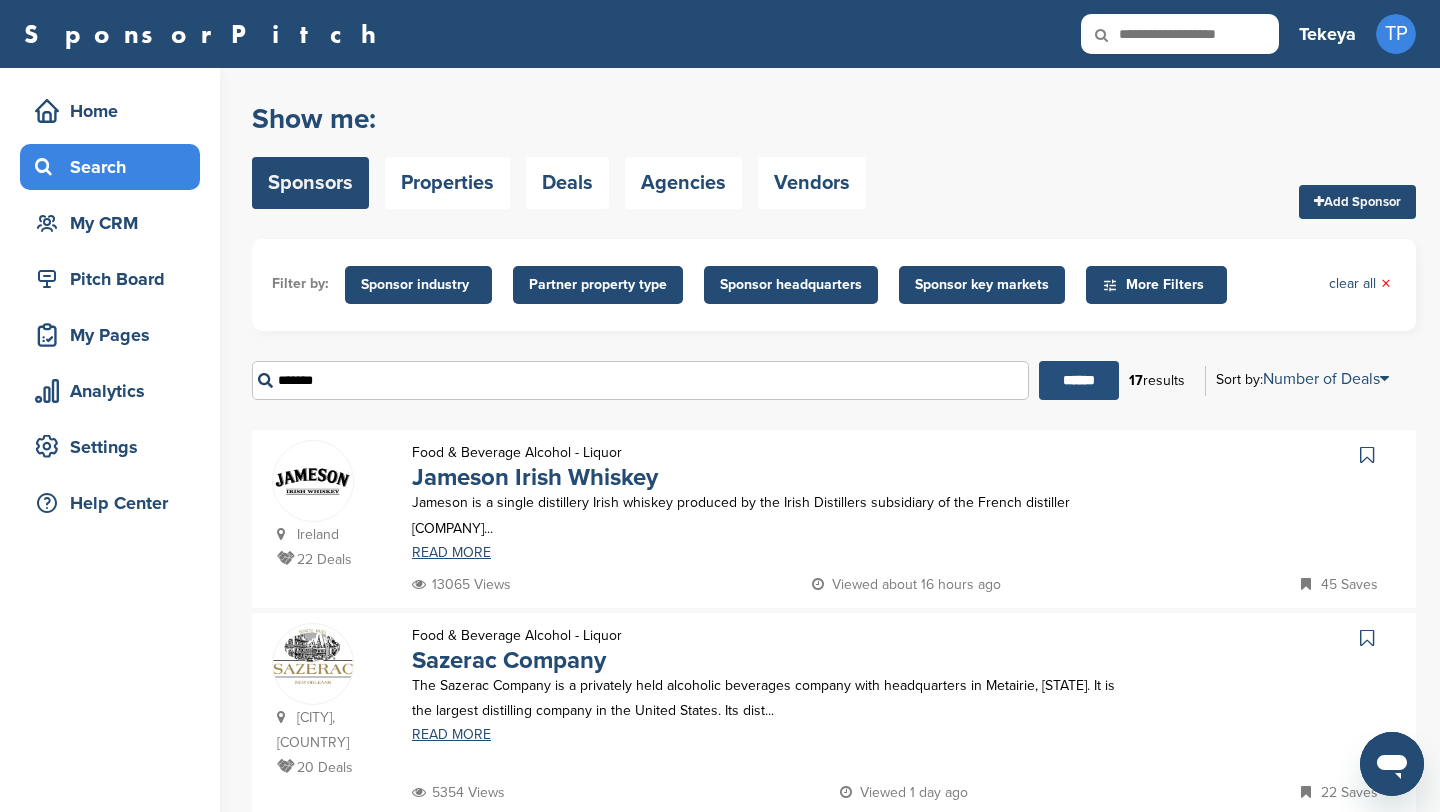click on "******" at bounding box center [1079, 380] 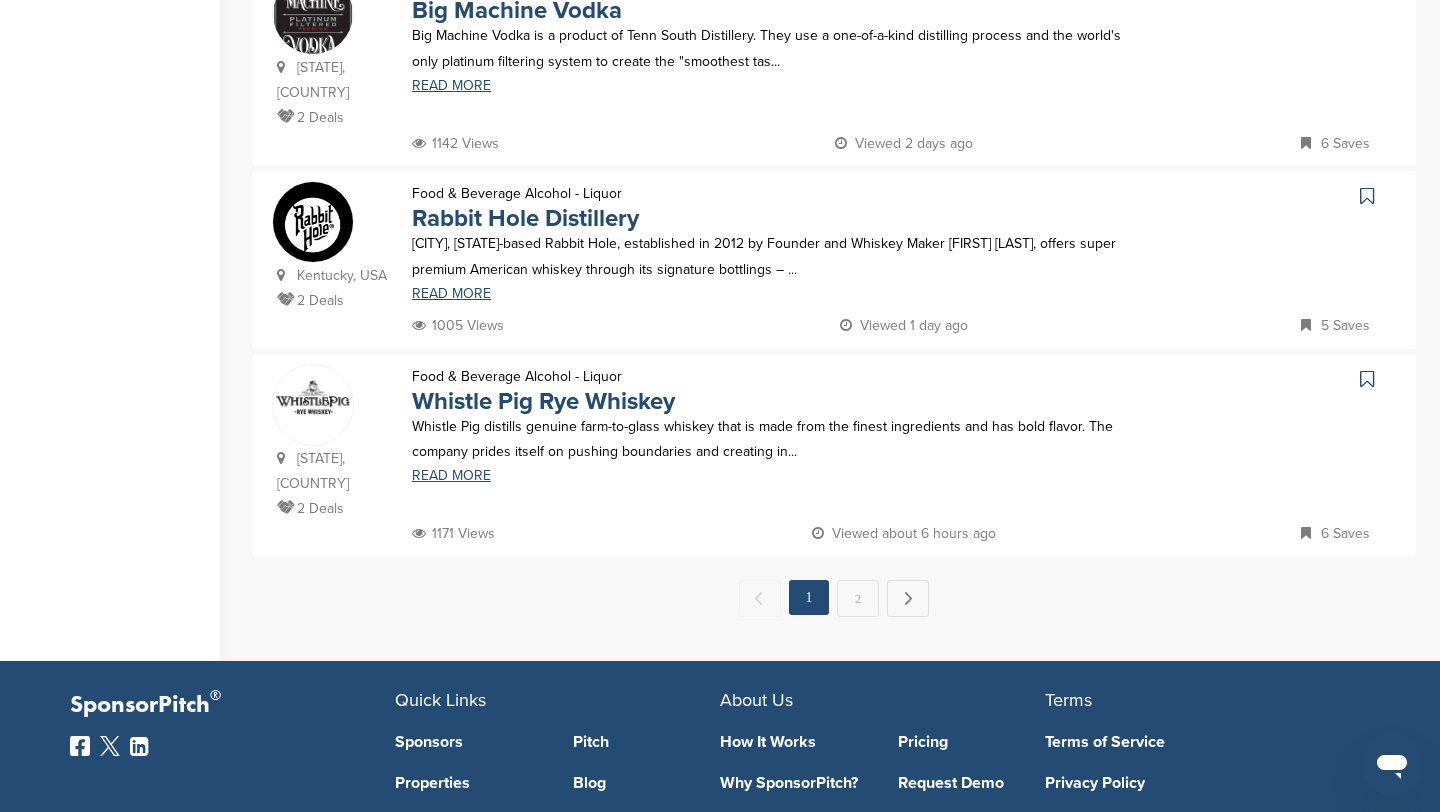 scroll, scrollTop: 1853, scrollLeft: 0, axis: vertical 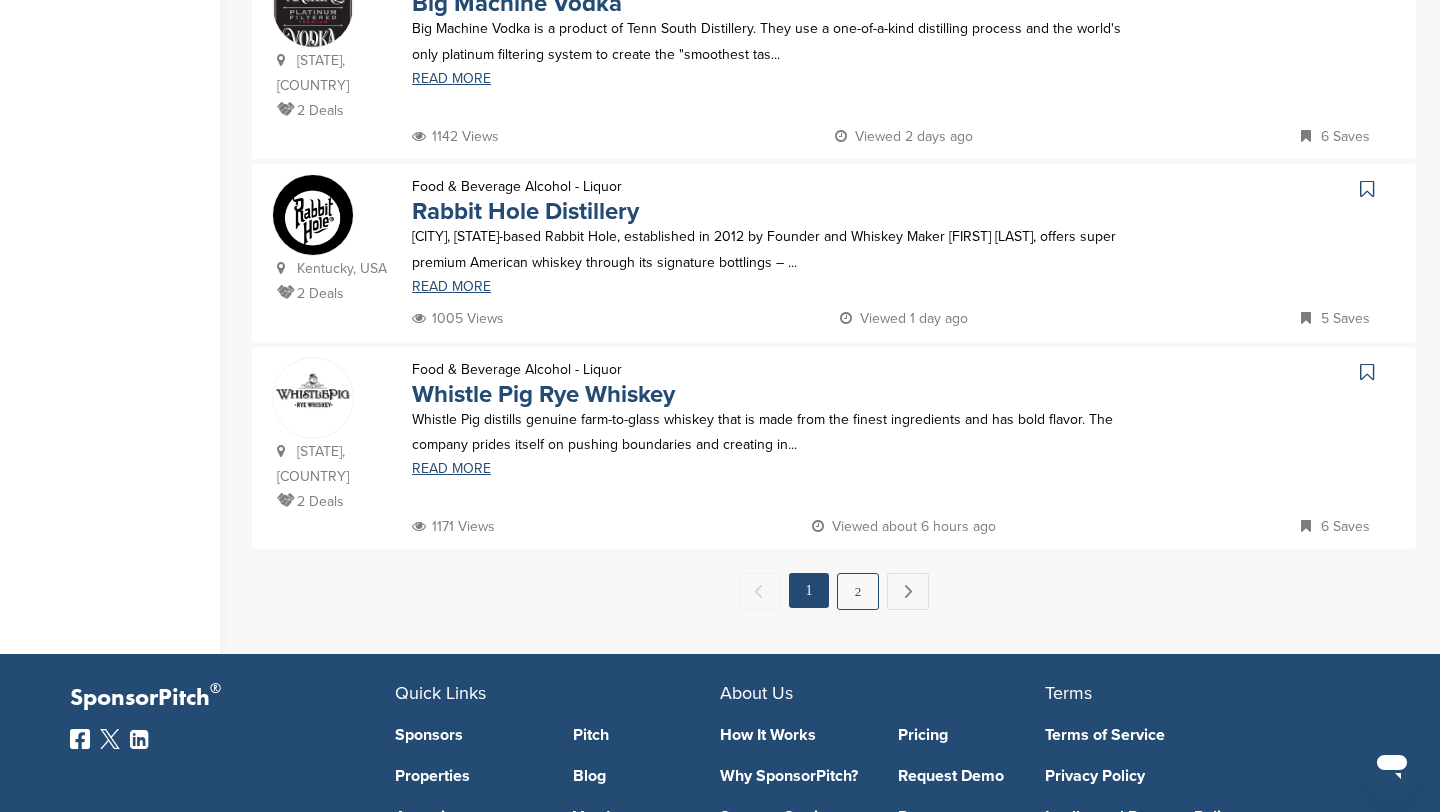 click on "2" at bounding box center (858, 591) 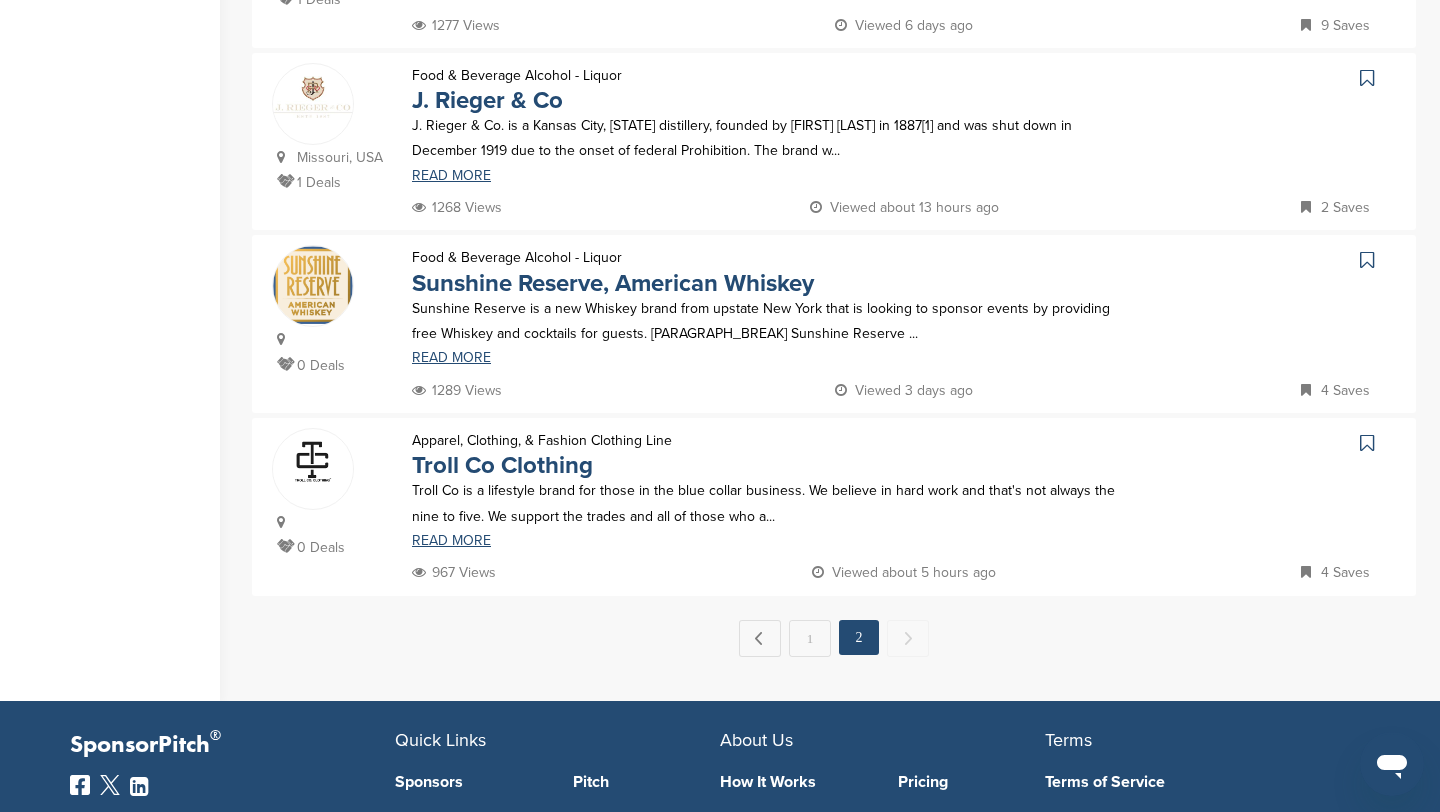scroll, scrollTop: 1159, scrollLeft: 0, axis: vertical 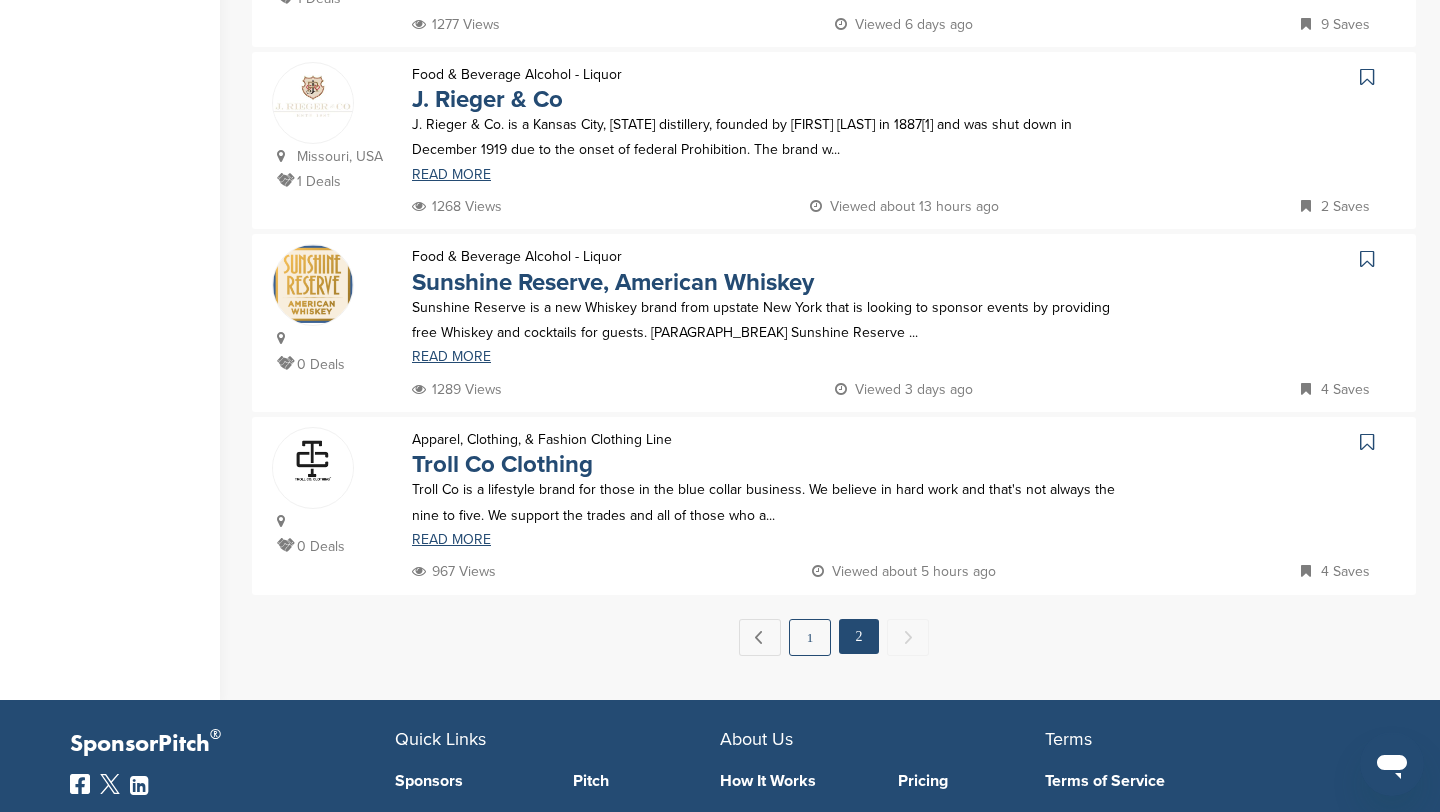 click on "1" at bounding box center [810, 637] 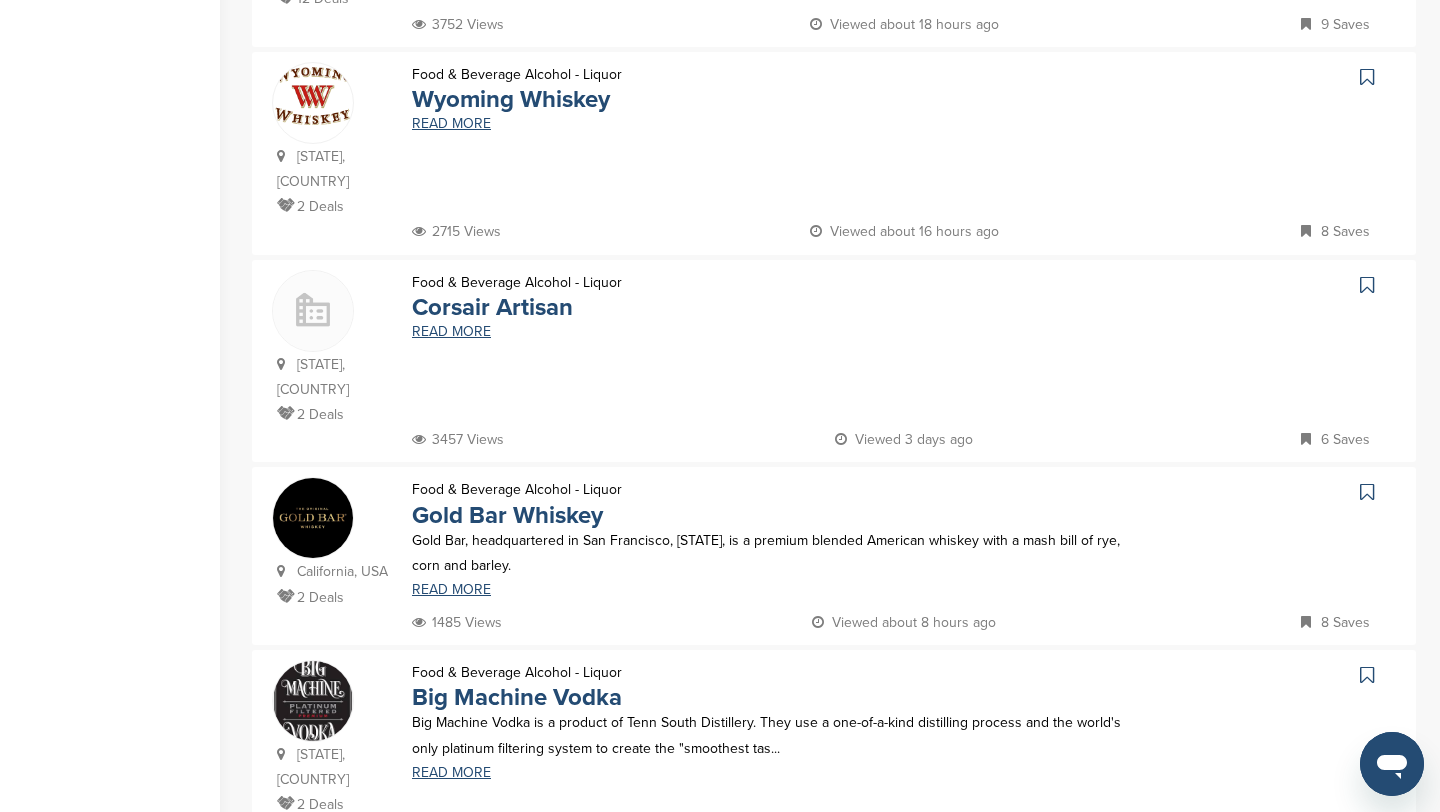 scroll, scrollTop: 0, scrollLeft: 0, axis: both 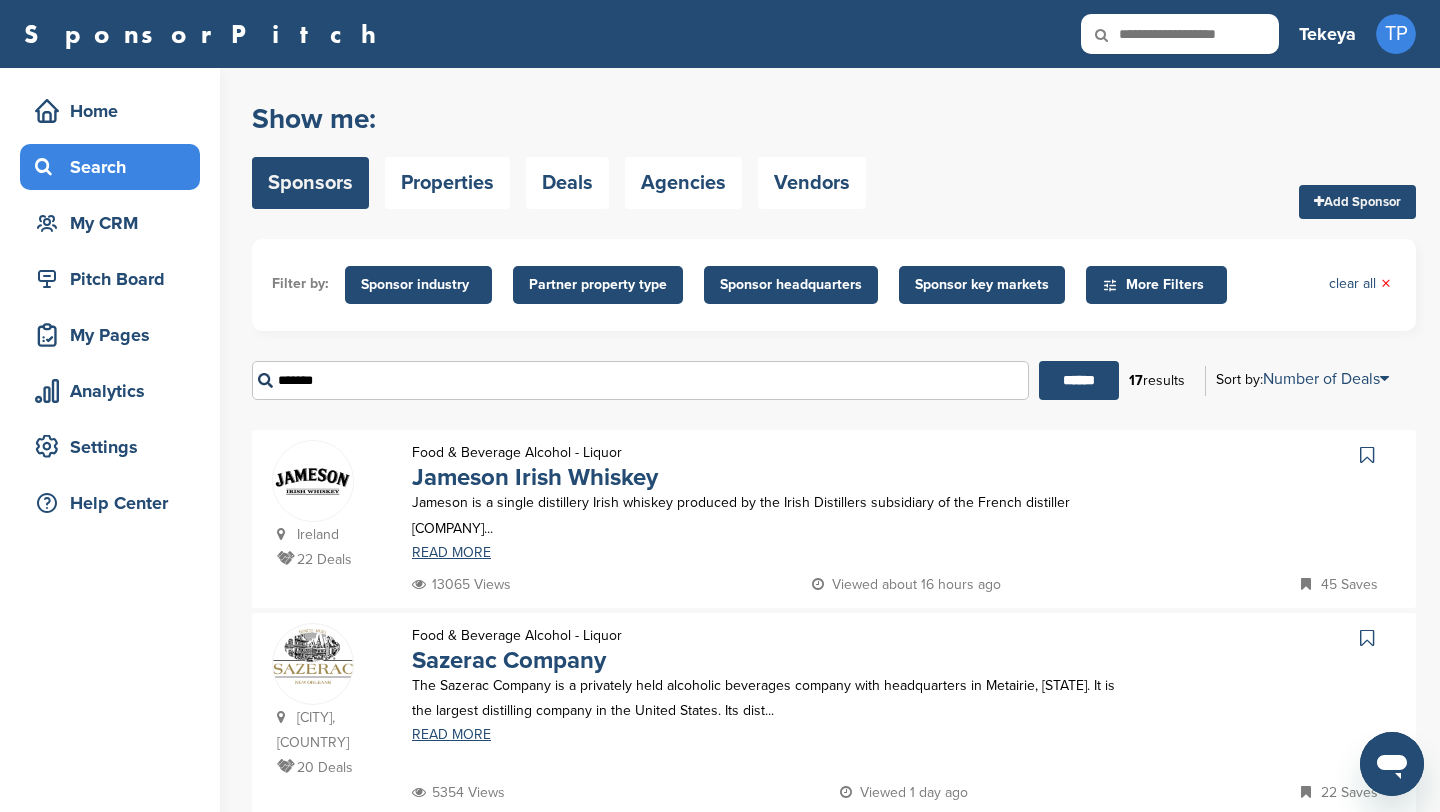 click on "*******" at bounding box center [640, 380] 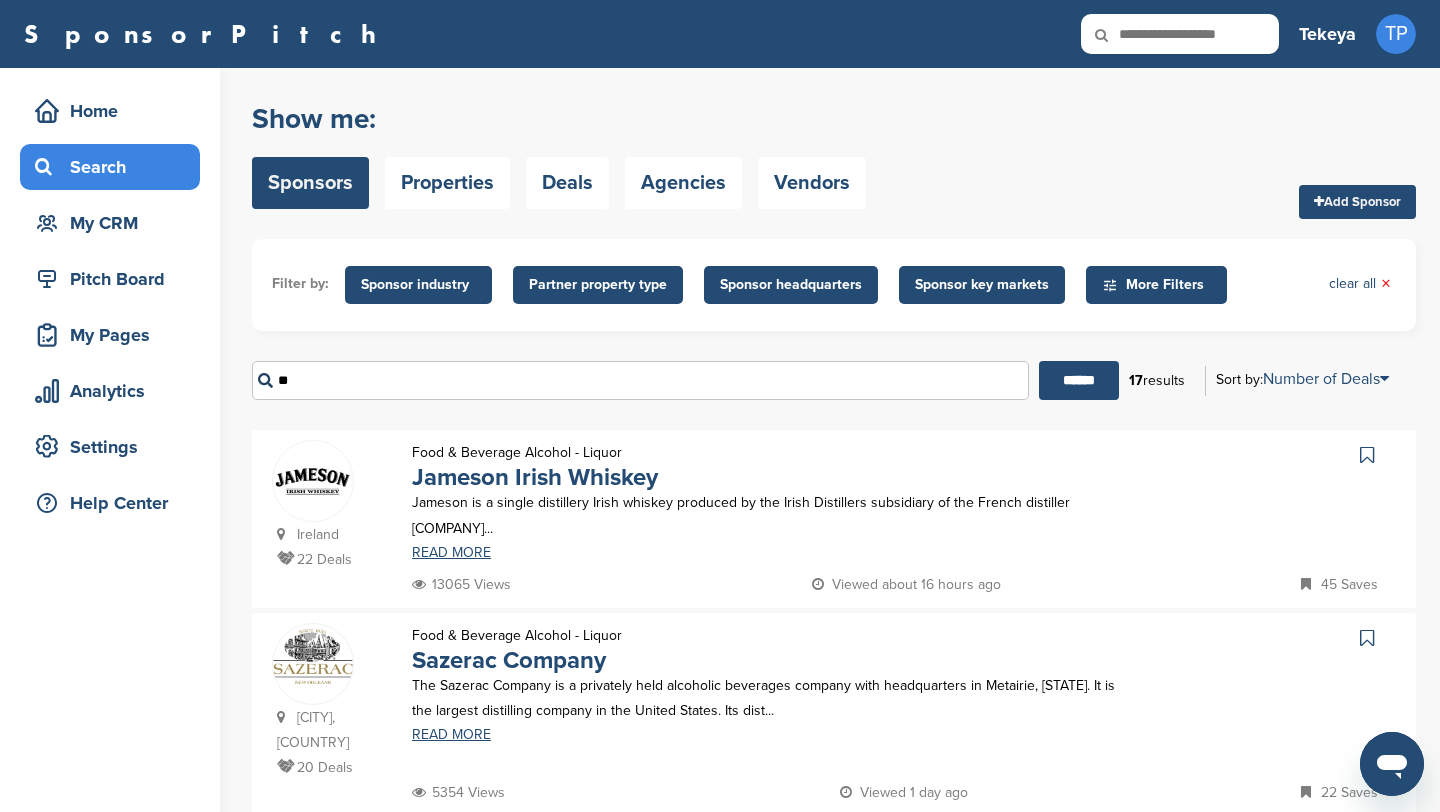 type on "*" 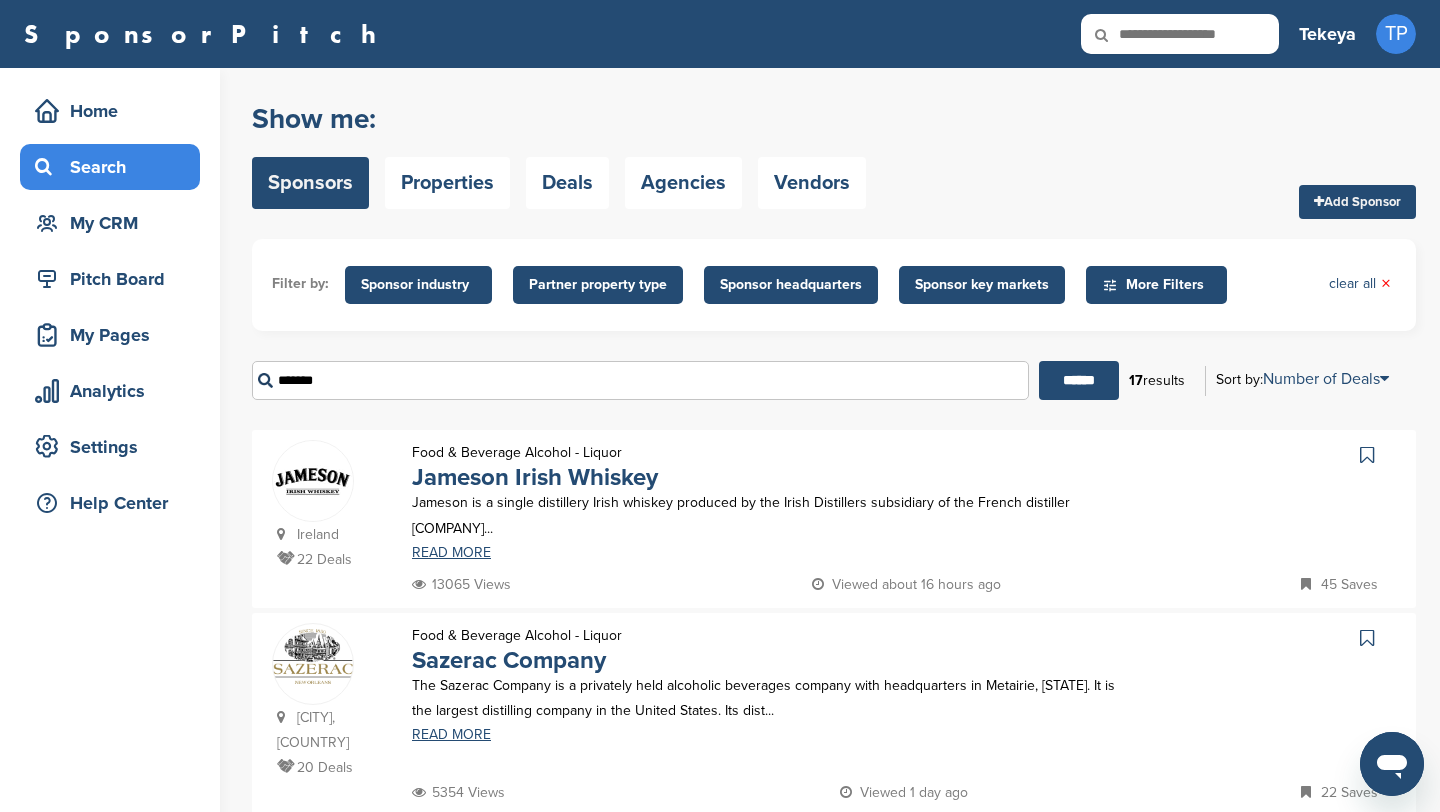 type on "*******" 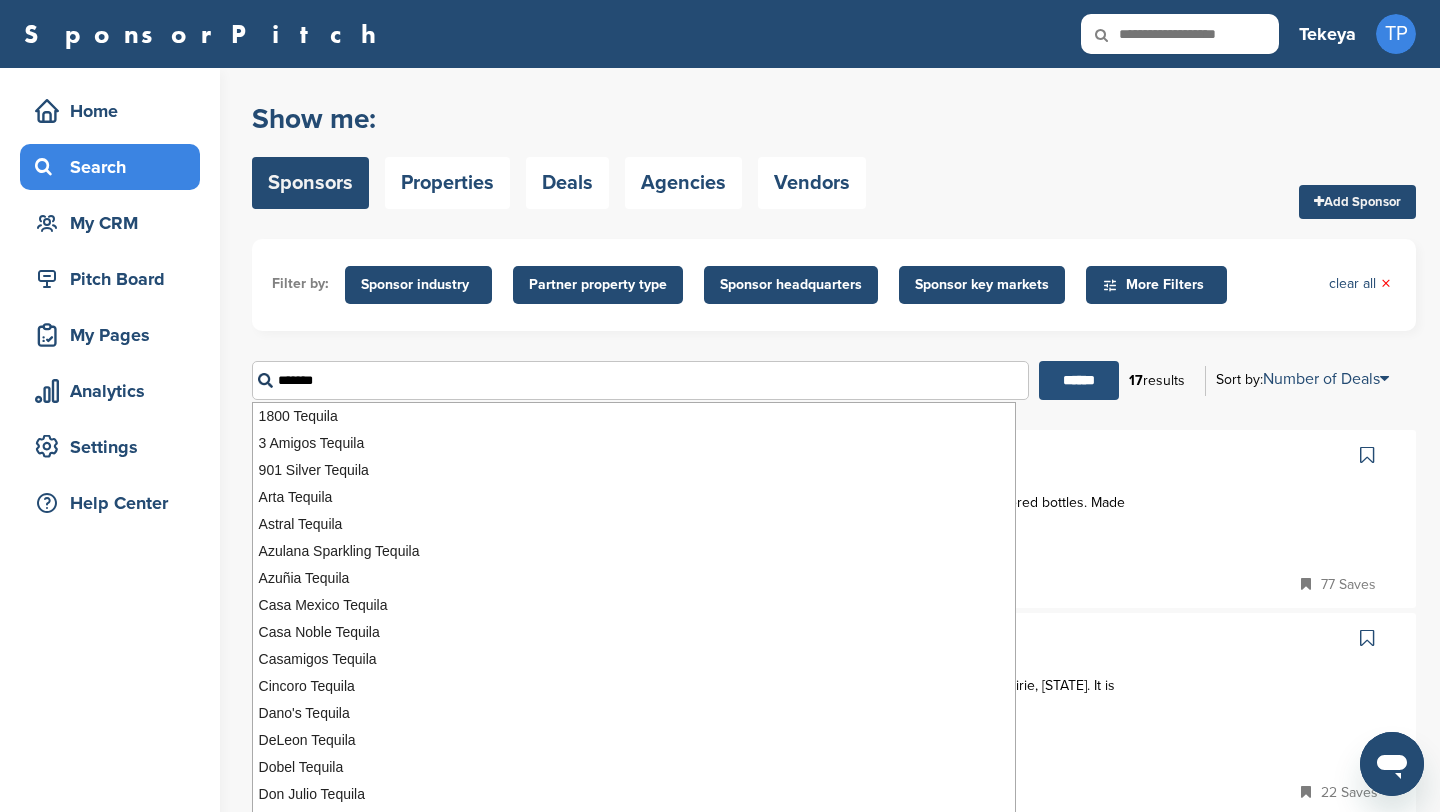 click on "******" at bounding box center (1079, 380) 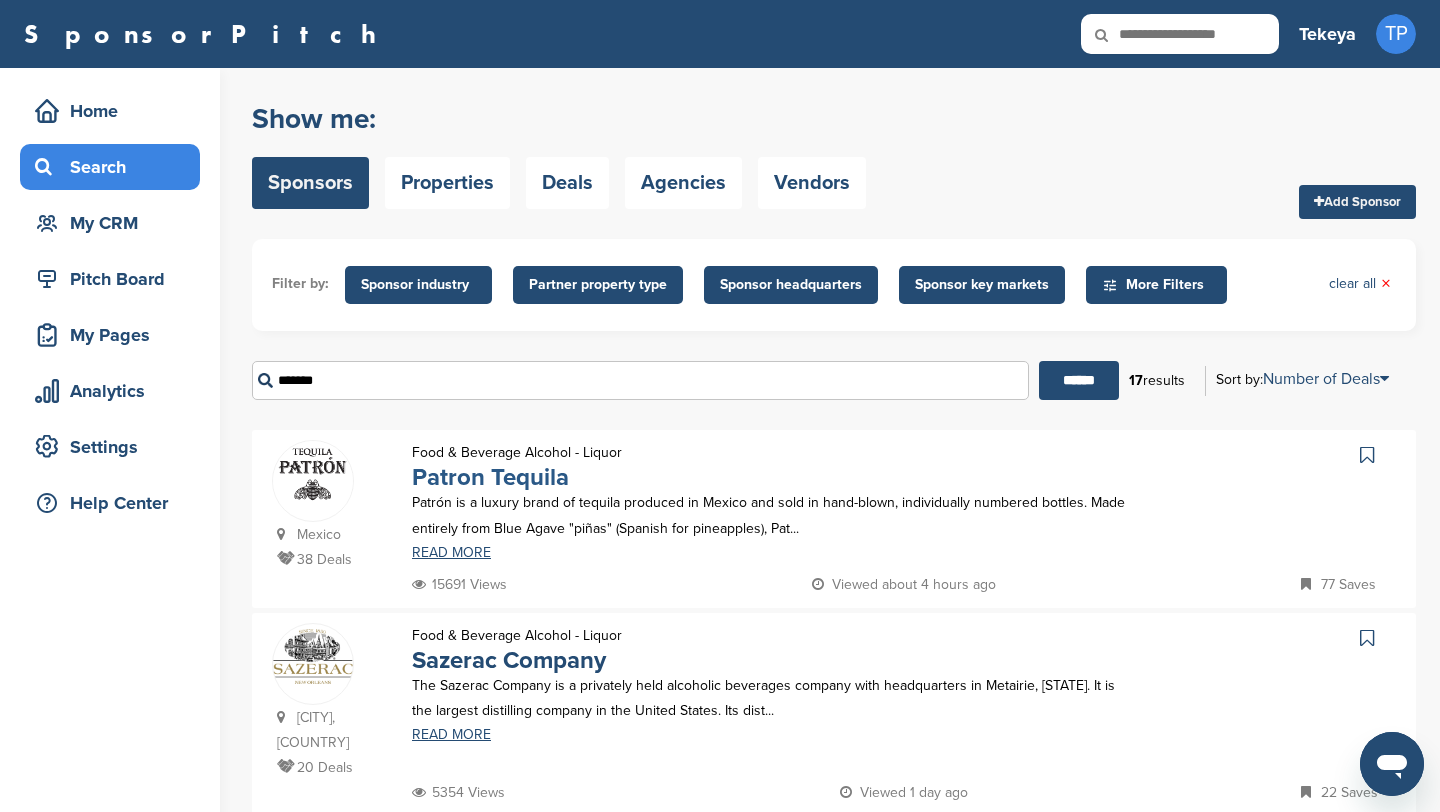 click on "Patron Tequila" at bounding box center (490, 477) 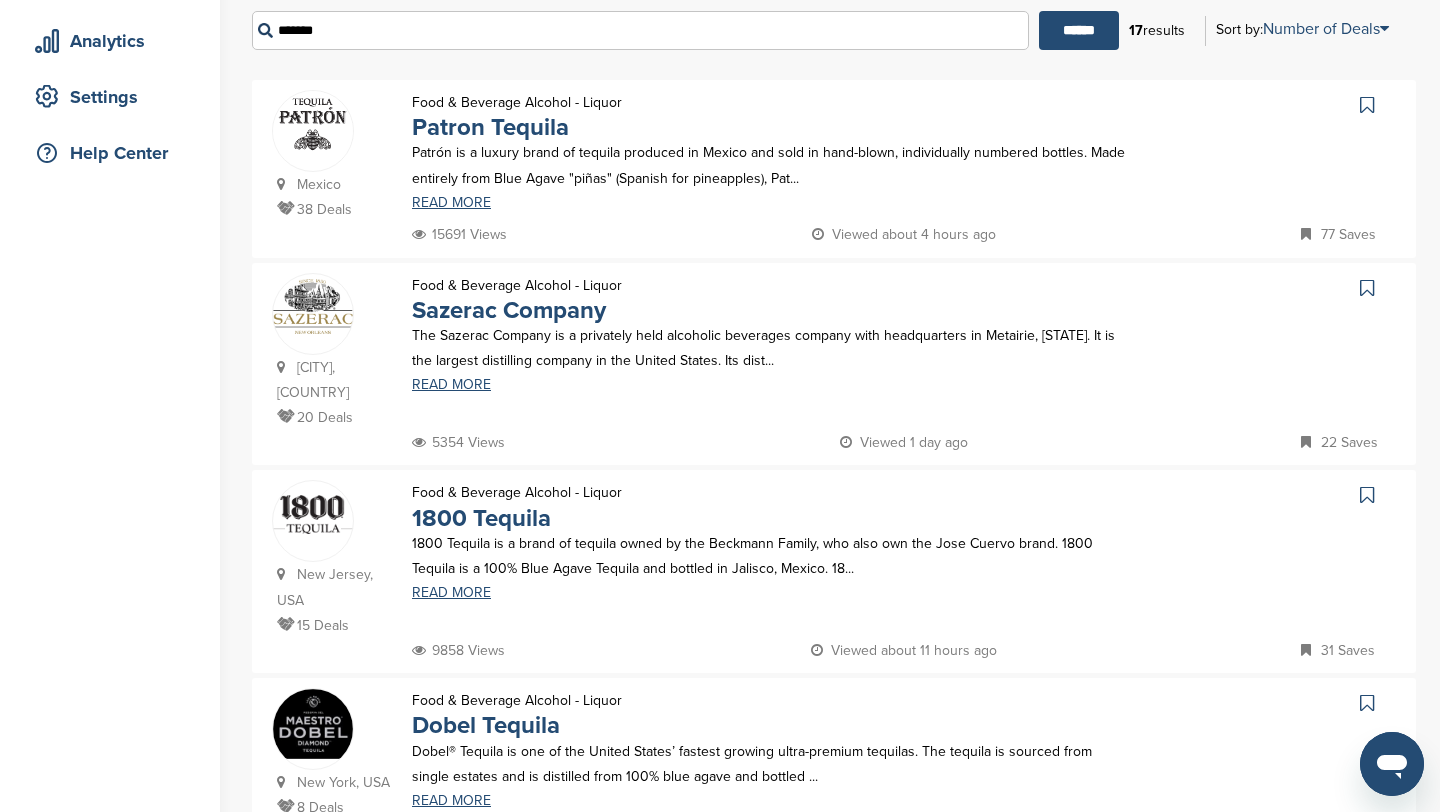 scroll, scrollTop: 352, scrollLeft: 0, axis: vertical 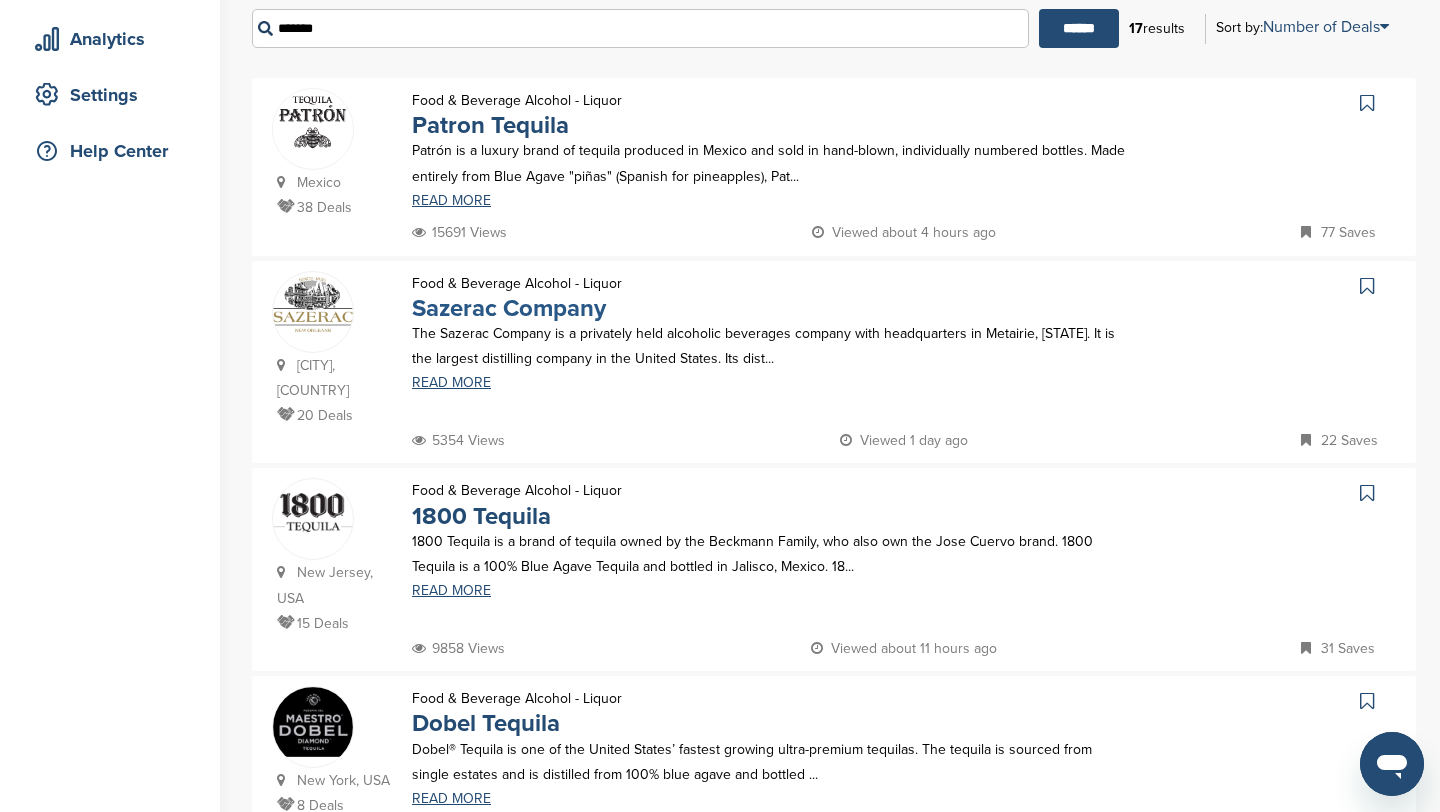 click on "Sazerac Company" at bounding box center (509, 308) 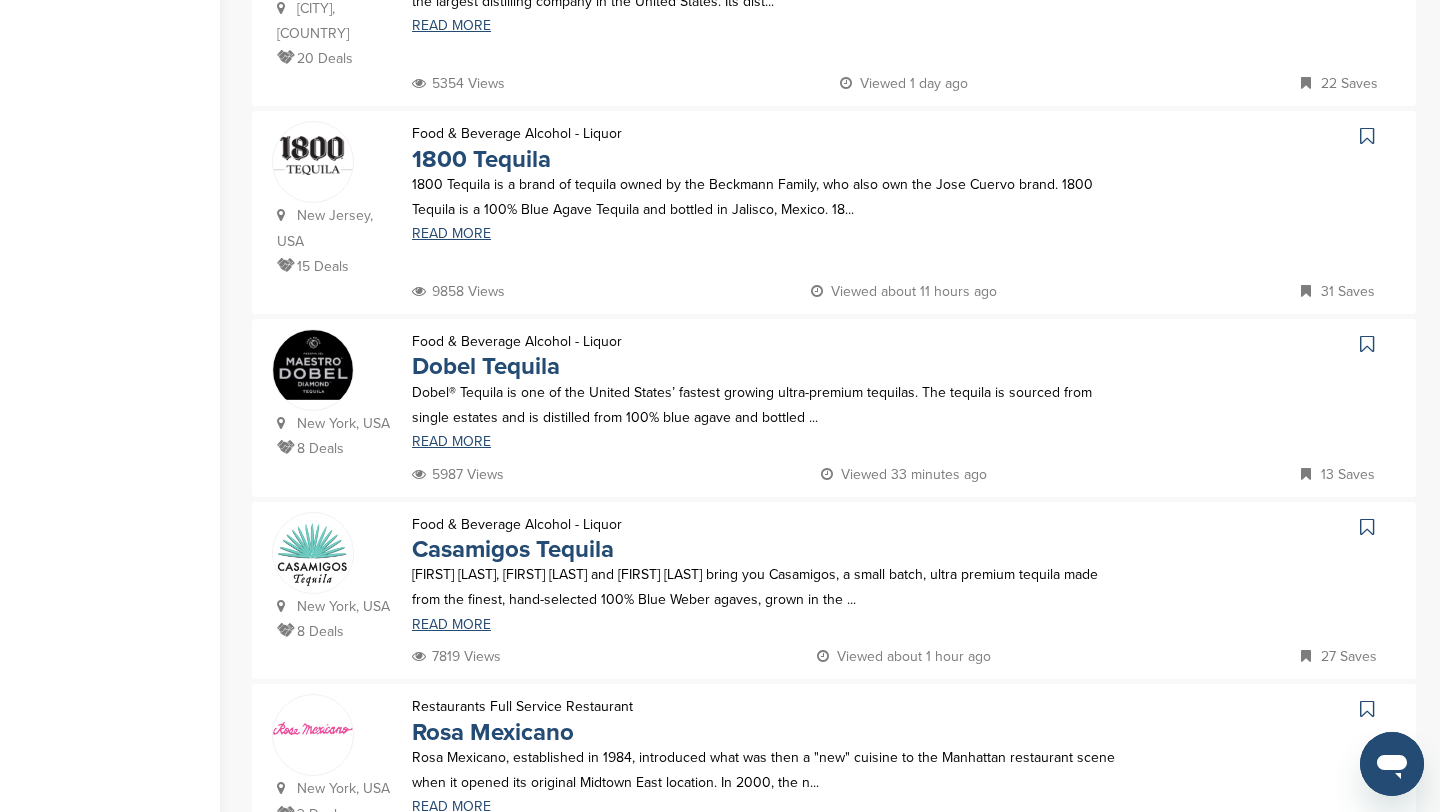 scroll, scrollTop: 815, scrollLeft: 0, axis: vertical 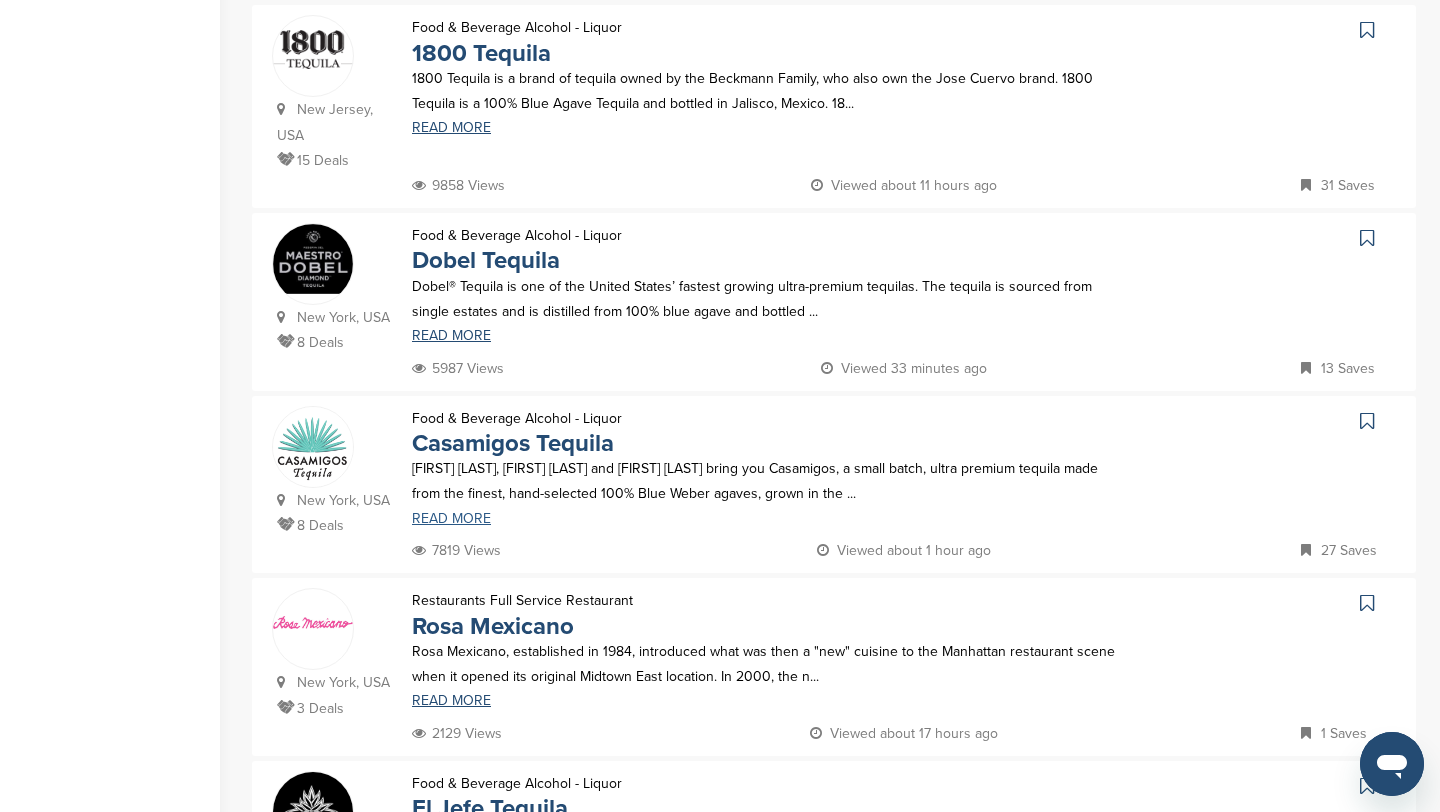 click on "READ MORE" at bounding box center [768, 519] 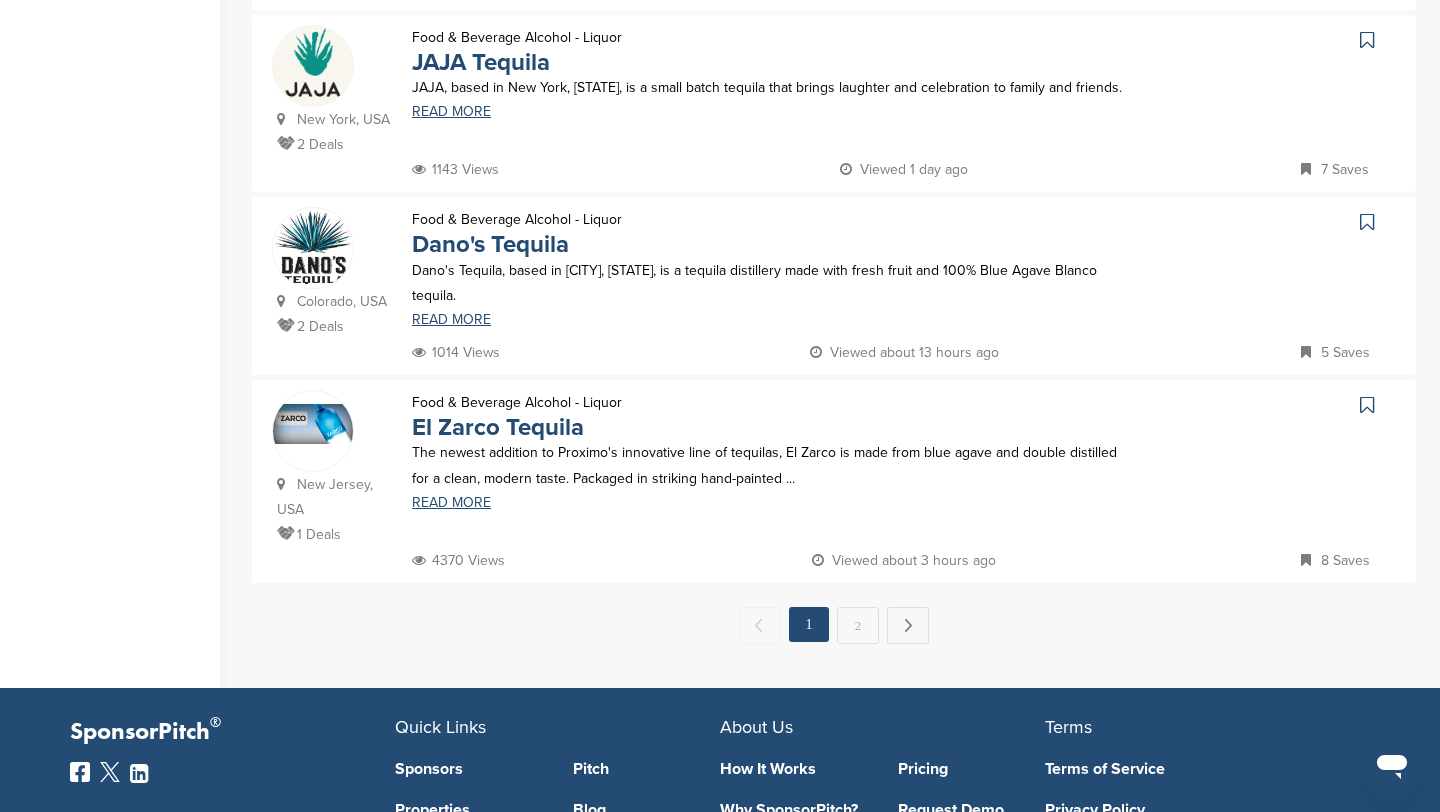 scroll, scrollTop: 1749, scrollLeft: 0, axis: vertical 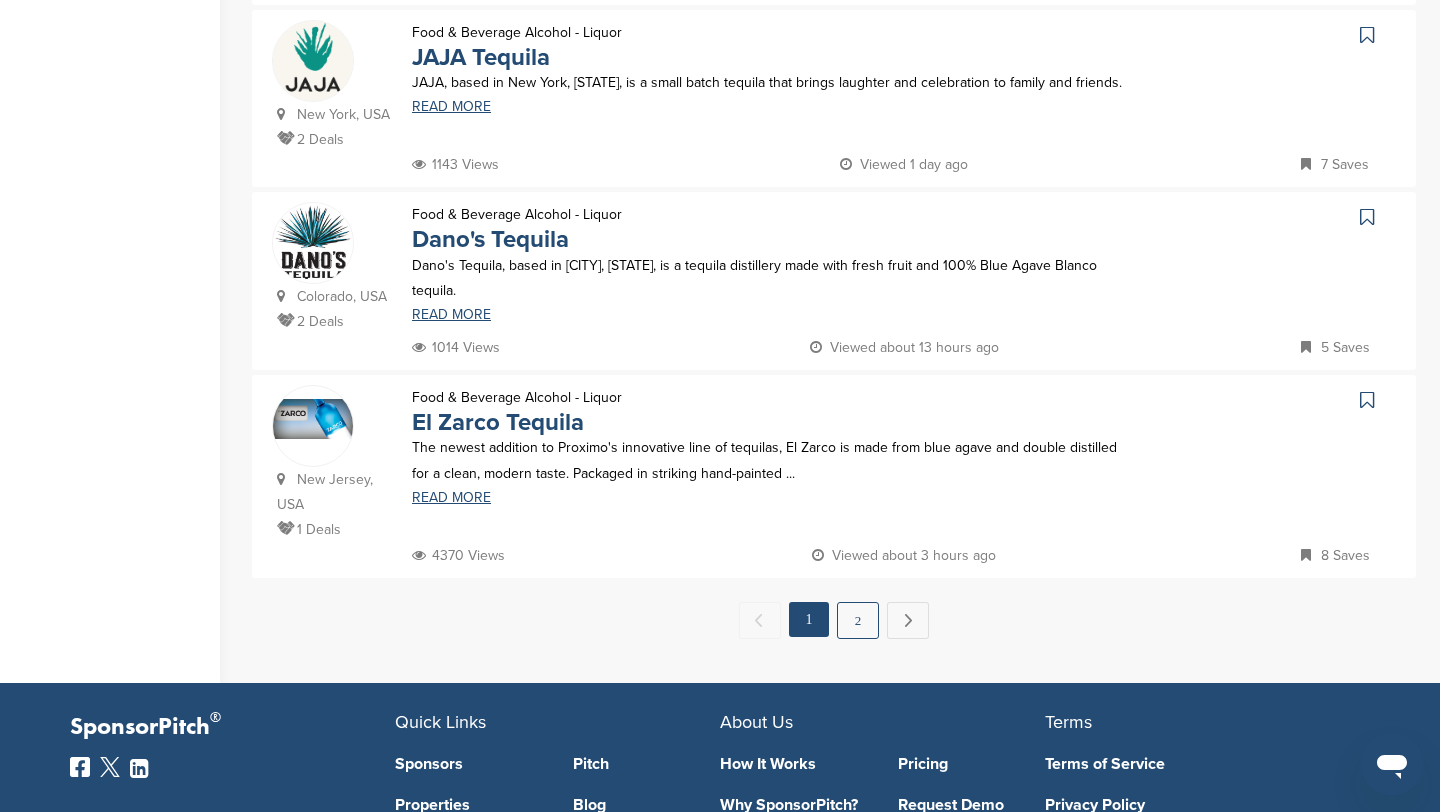 click on "2" at bounding box center [858, 620] 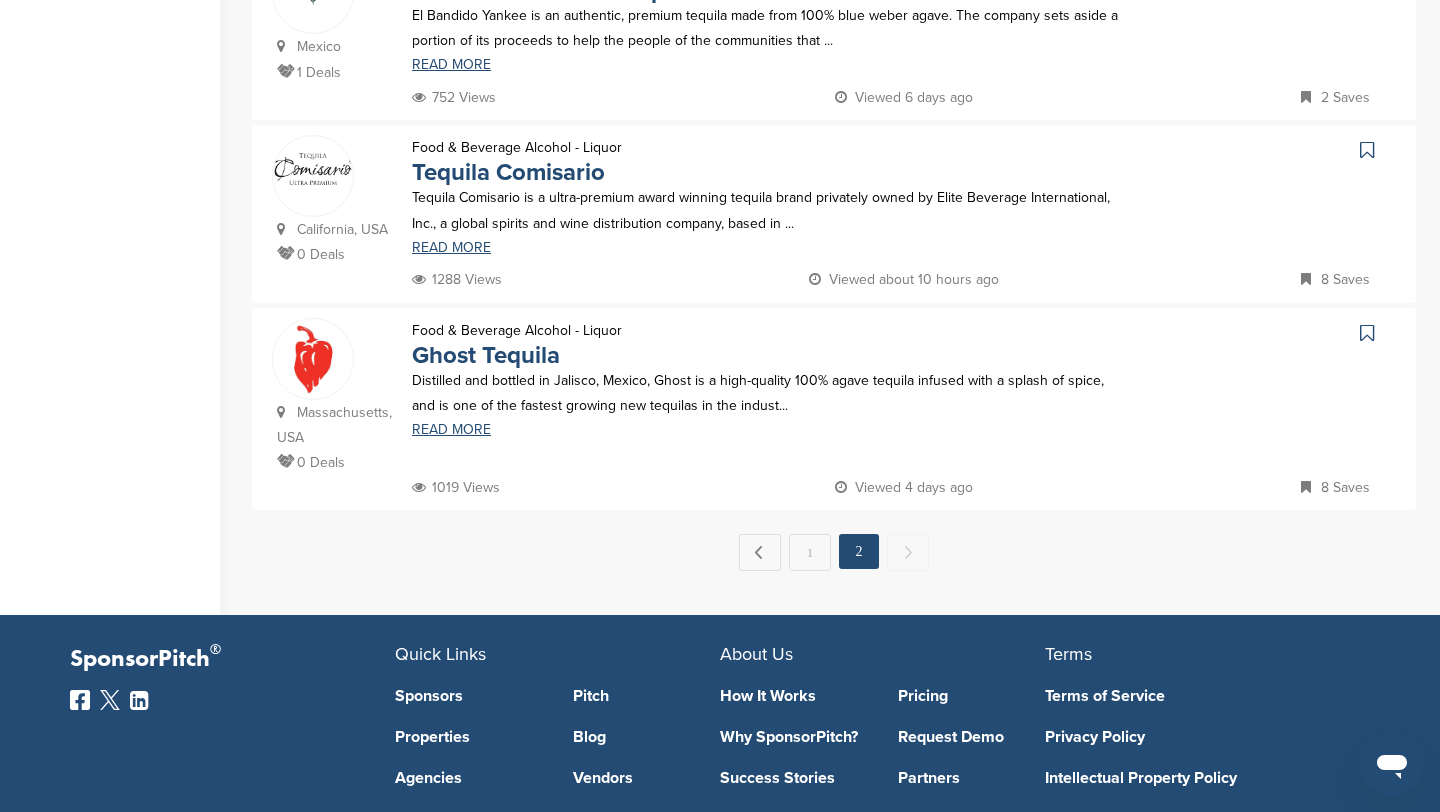 scroll, scrollTop: 1249, scrollLeft: 0, axis: vertical 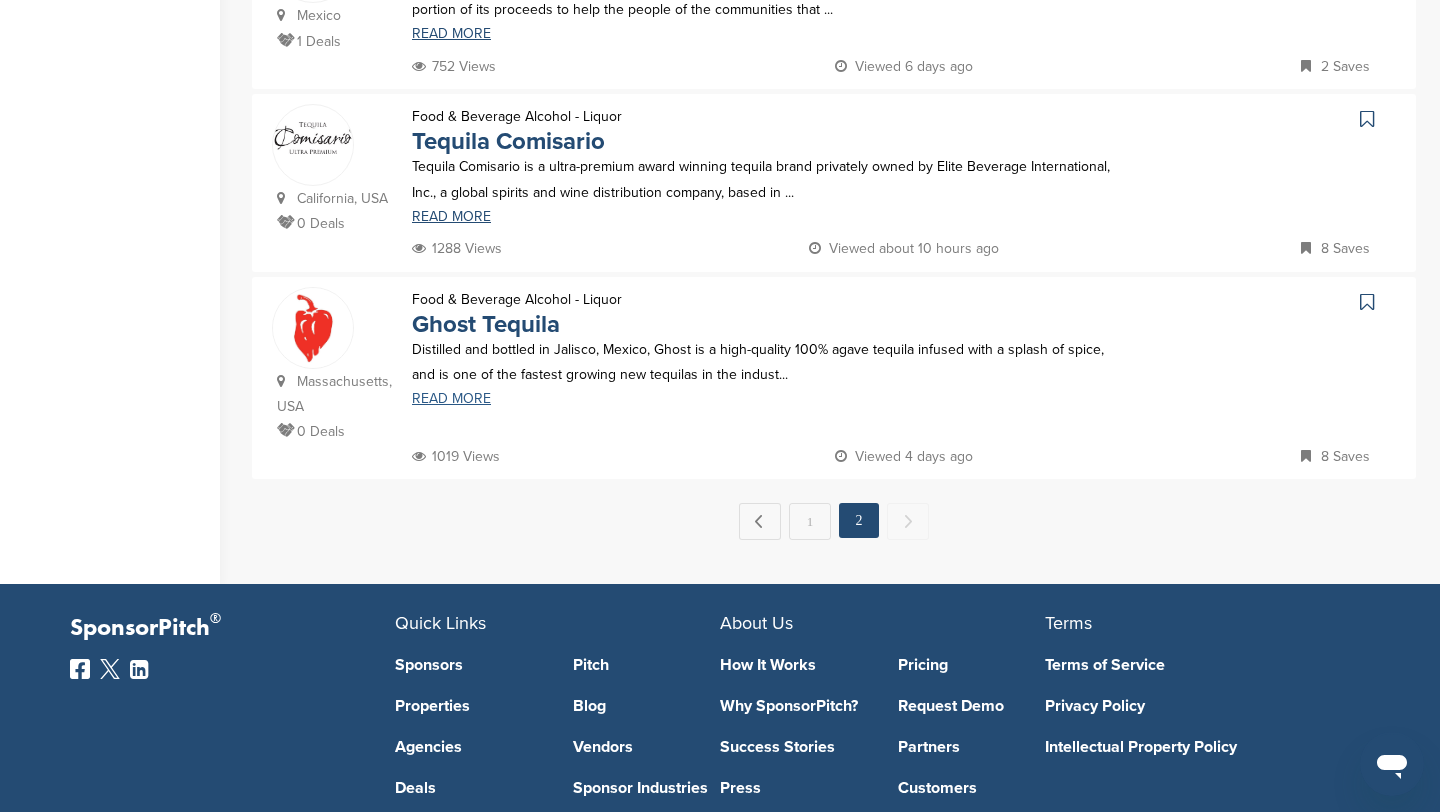 click on "READ MORE" at bounding box center (768, 399) 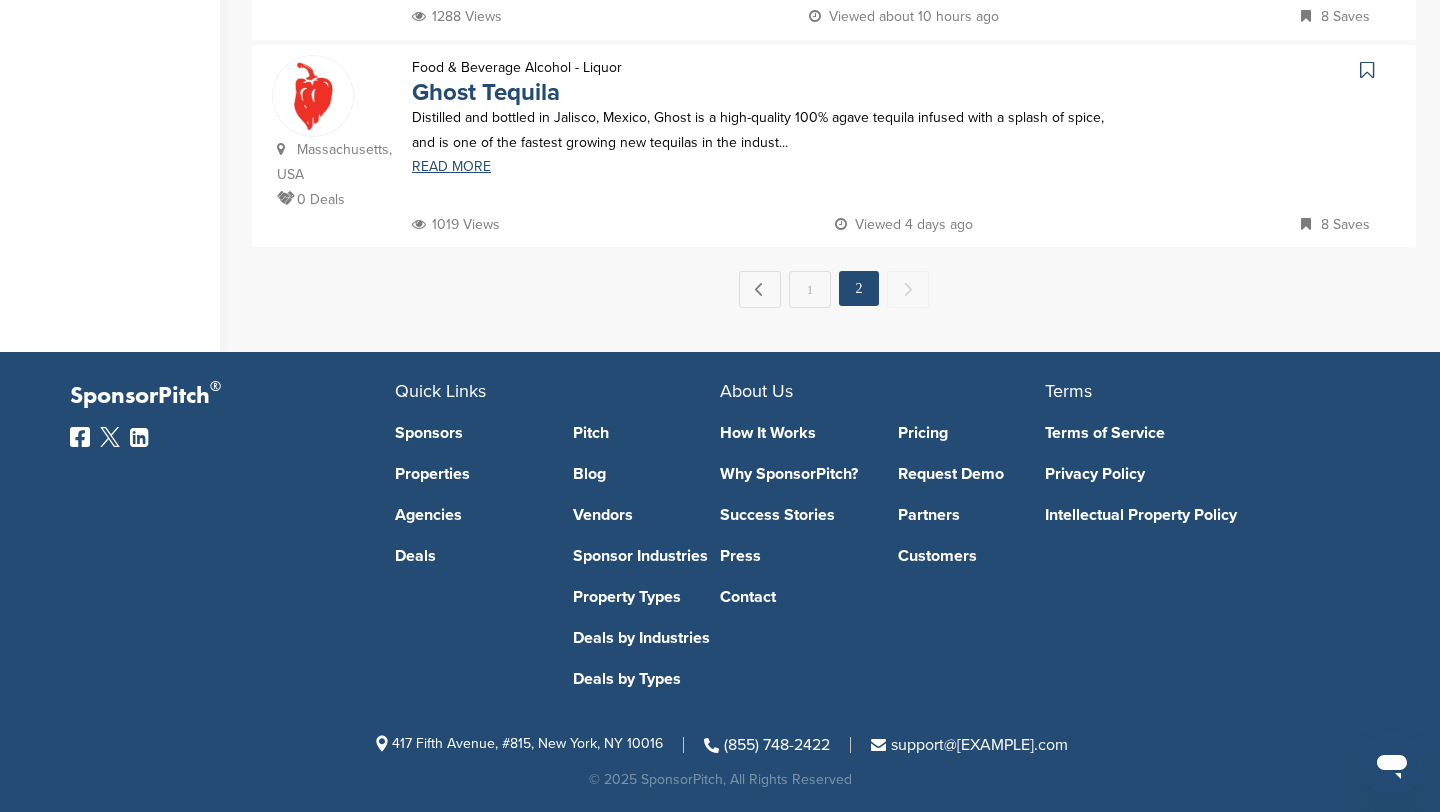 scroll, scrollTop: 1559, scrollLeft: 0, axis: vertical 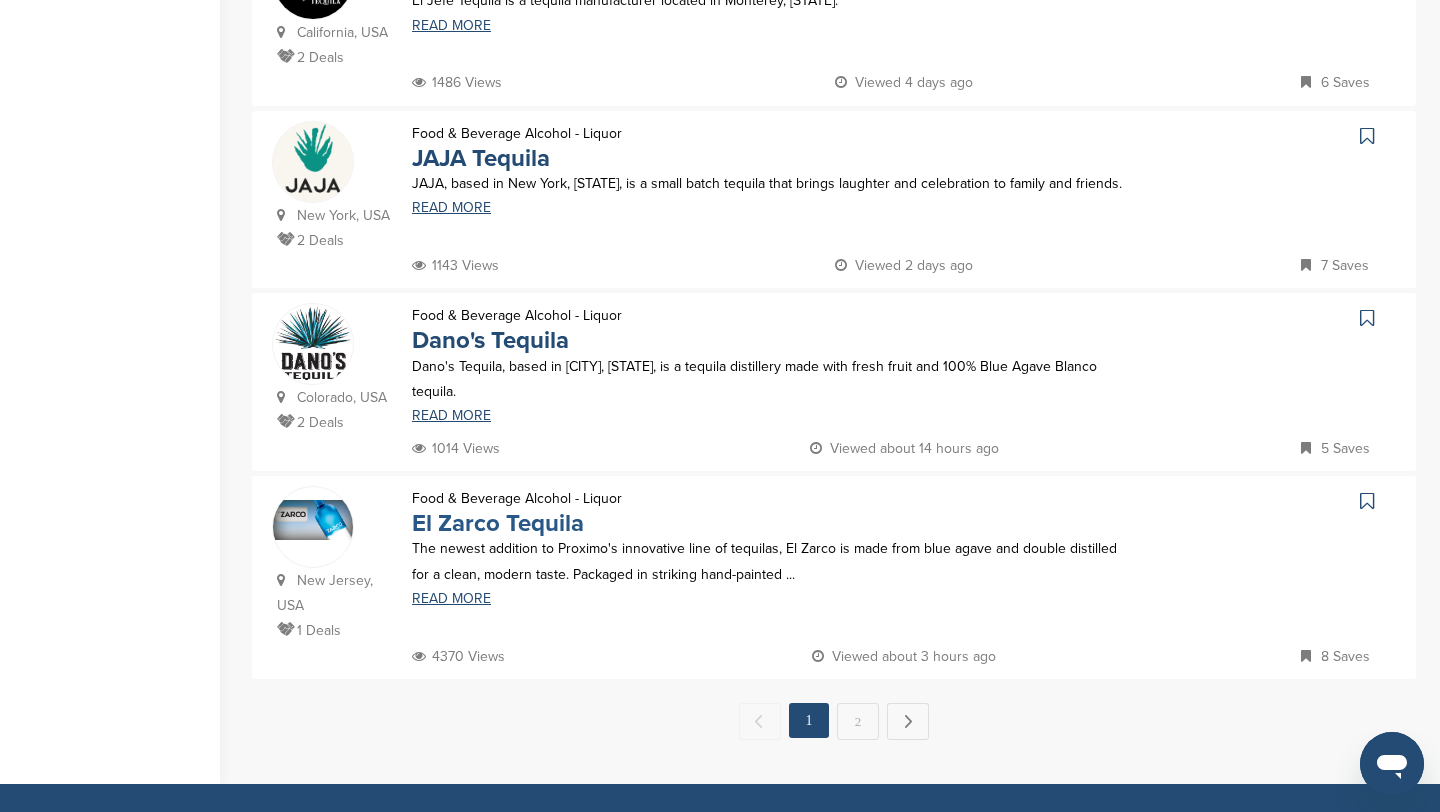 click on "El Zarco Tequila" at bounding box center (498, 523) 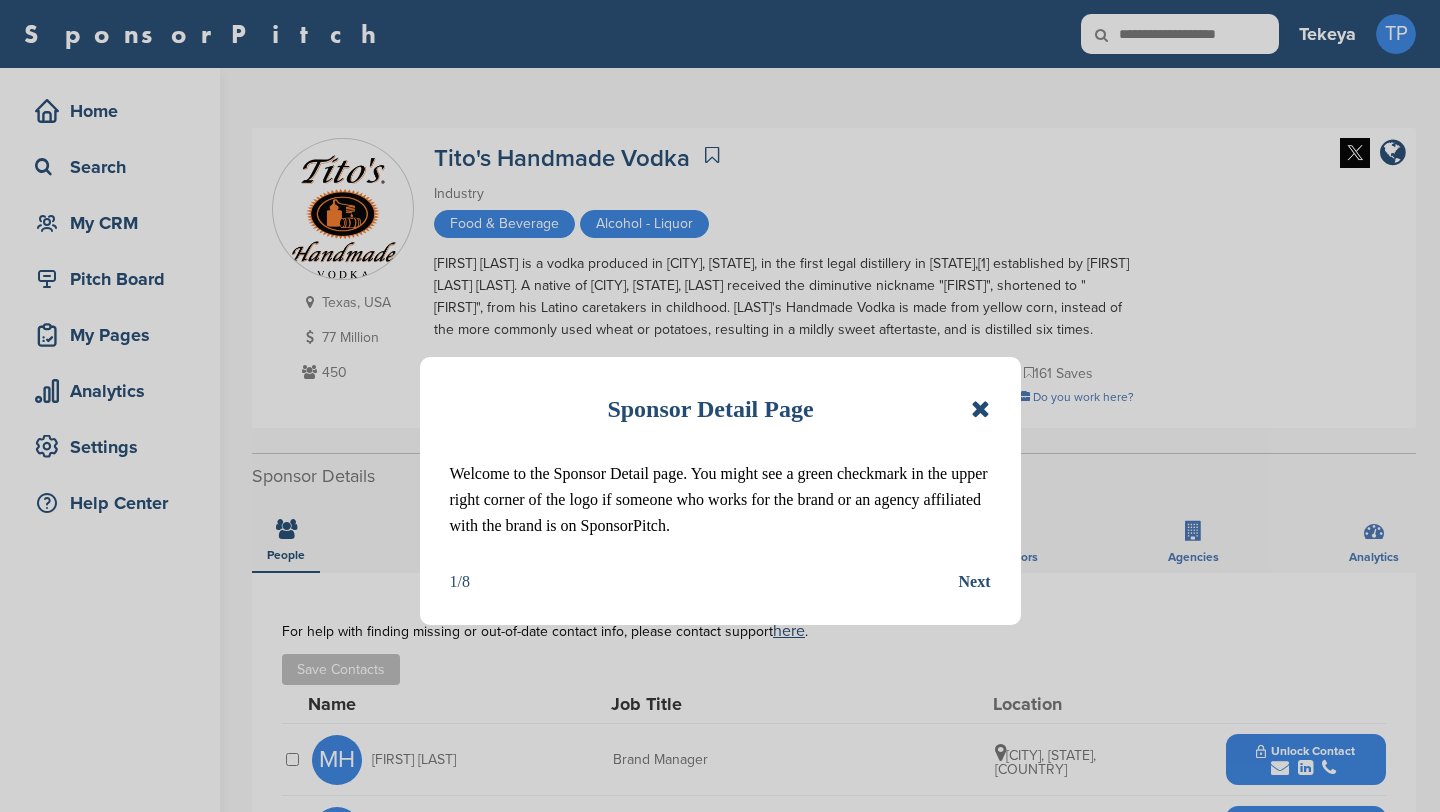 scroll, scrollTop: 0, scrollLeft: 0, axis: both 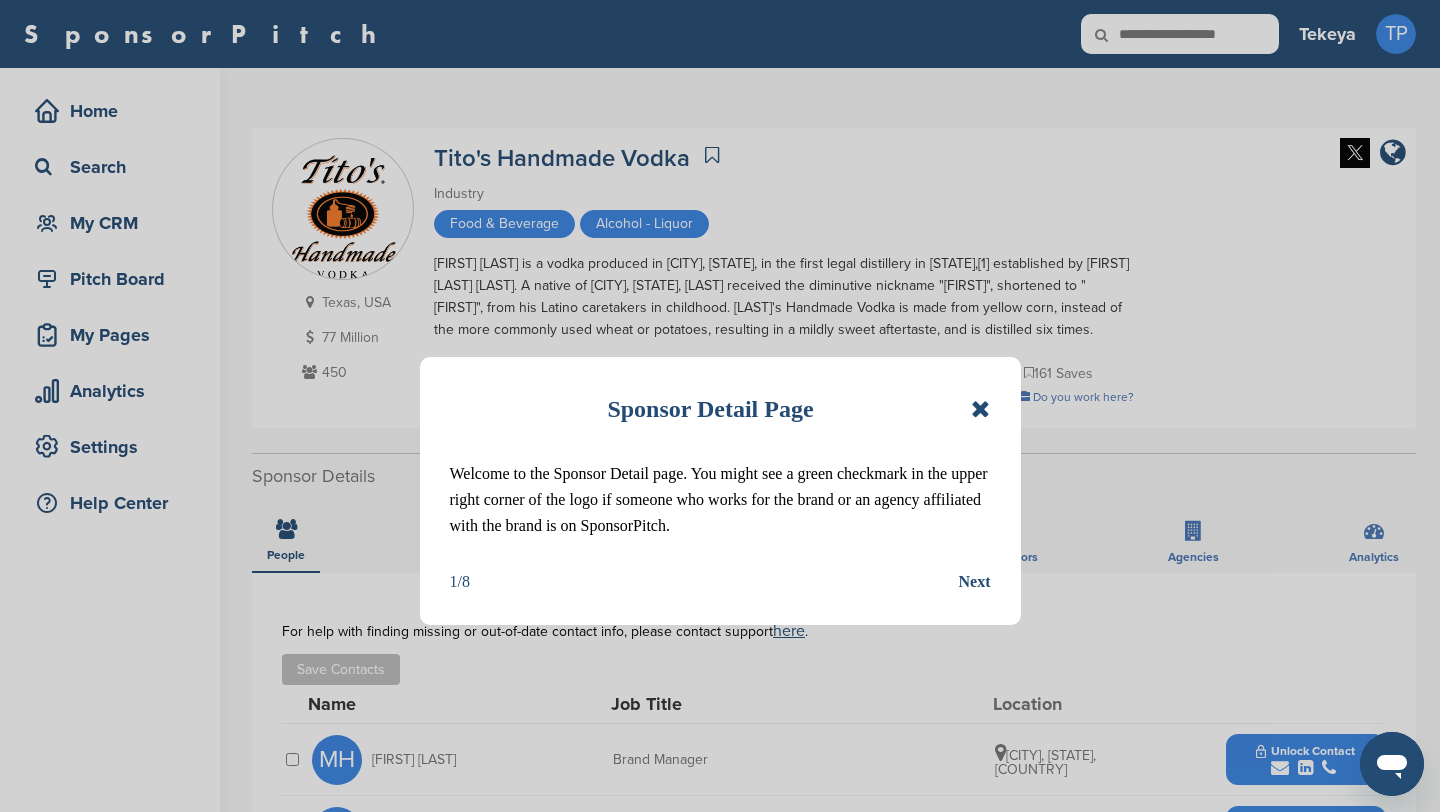 click at bounding box center (980, 409) 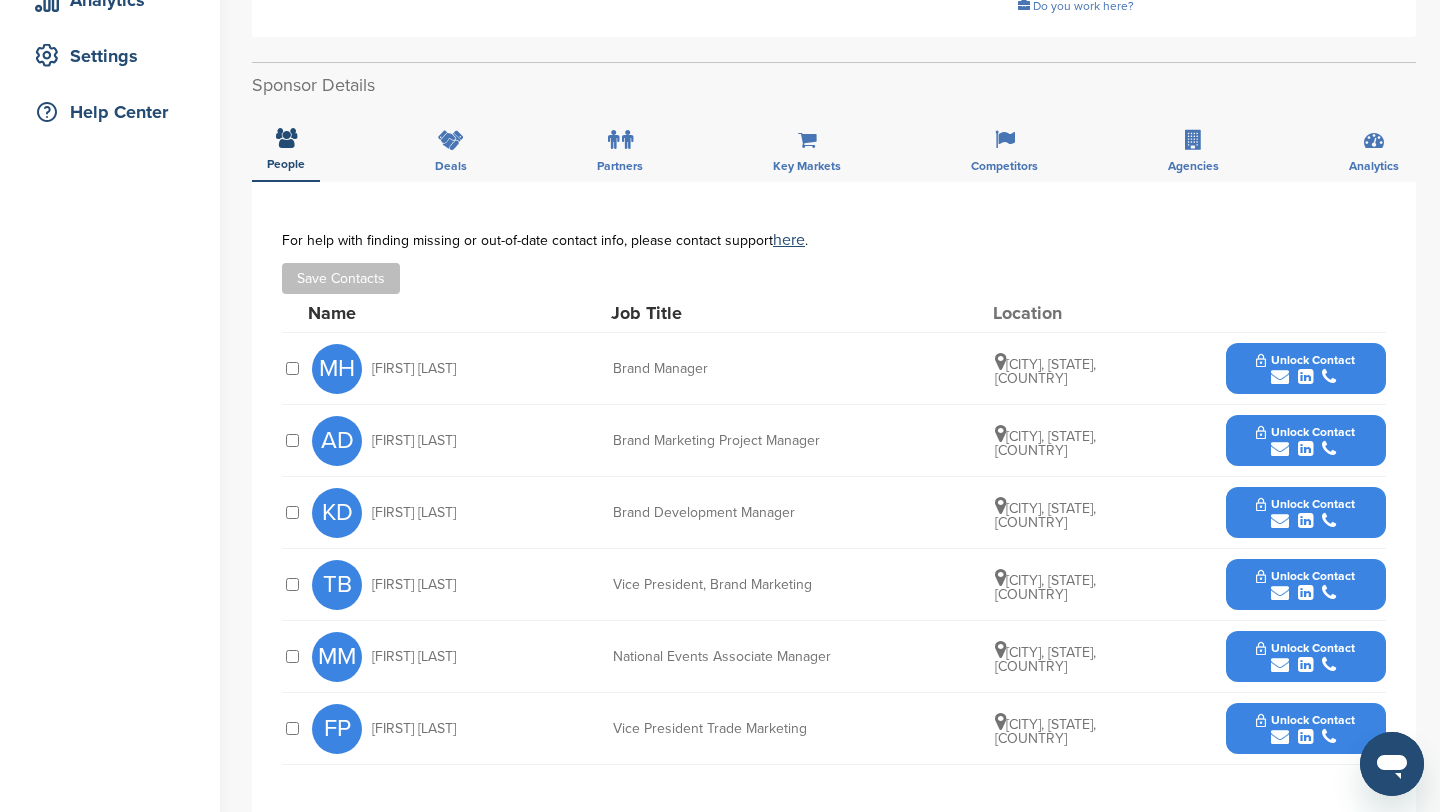 scroll, scrollTop: 446, scrollLeft: 0, axis: vertical 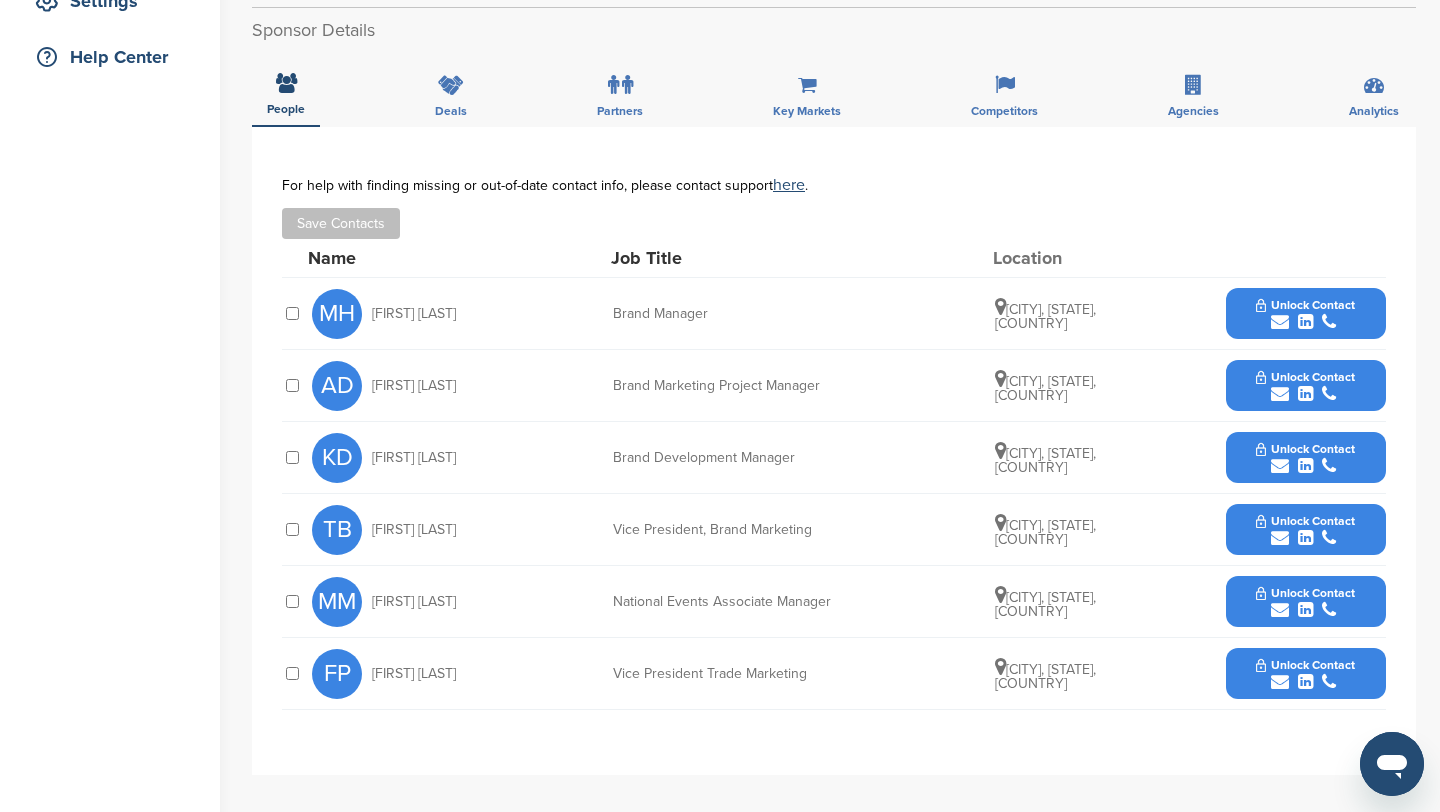 click on "Unlock Contact" at bounding box center (1305, 305) 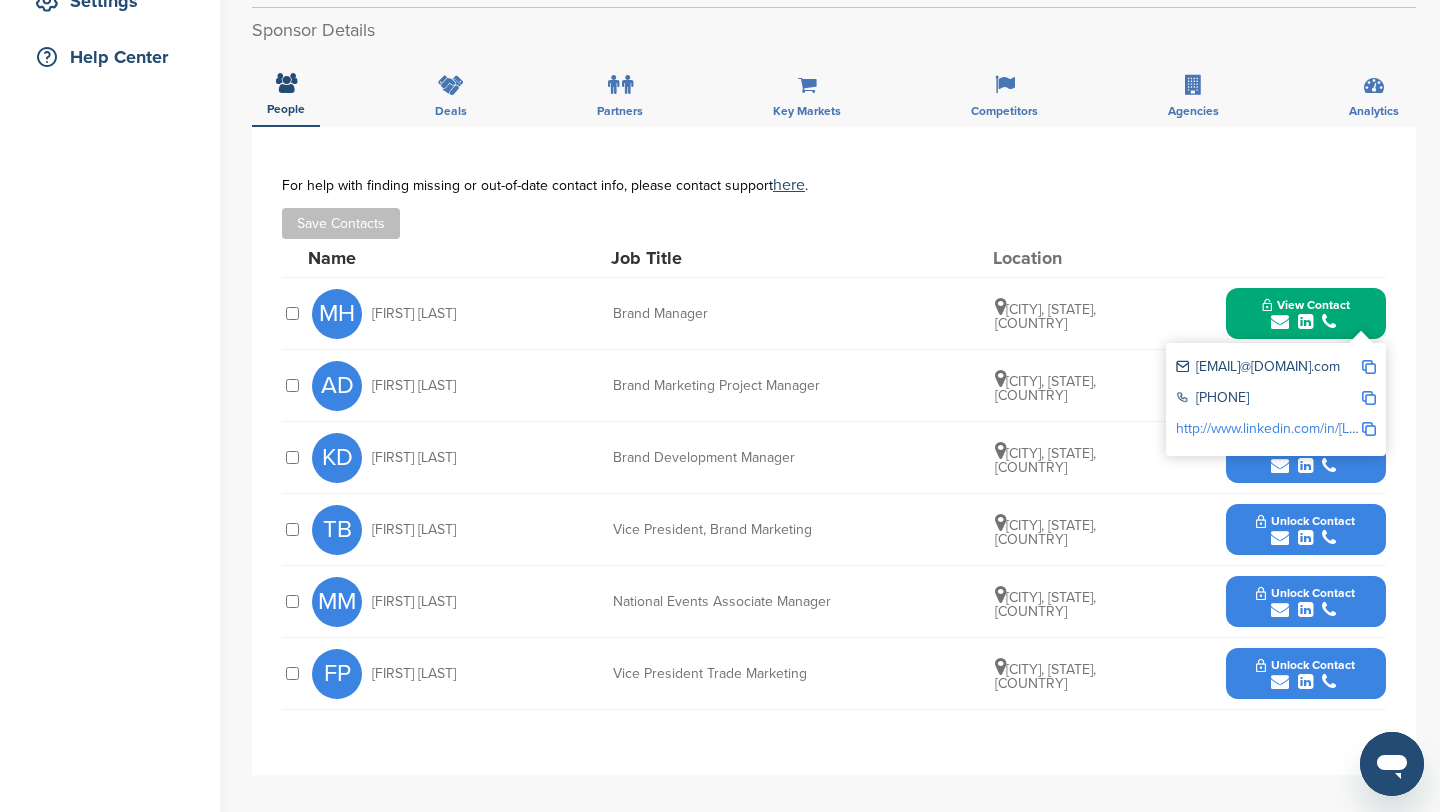 click at bounding box center [1369, 367] 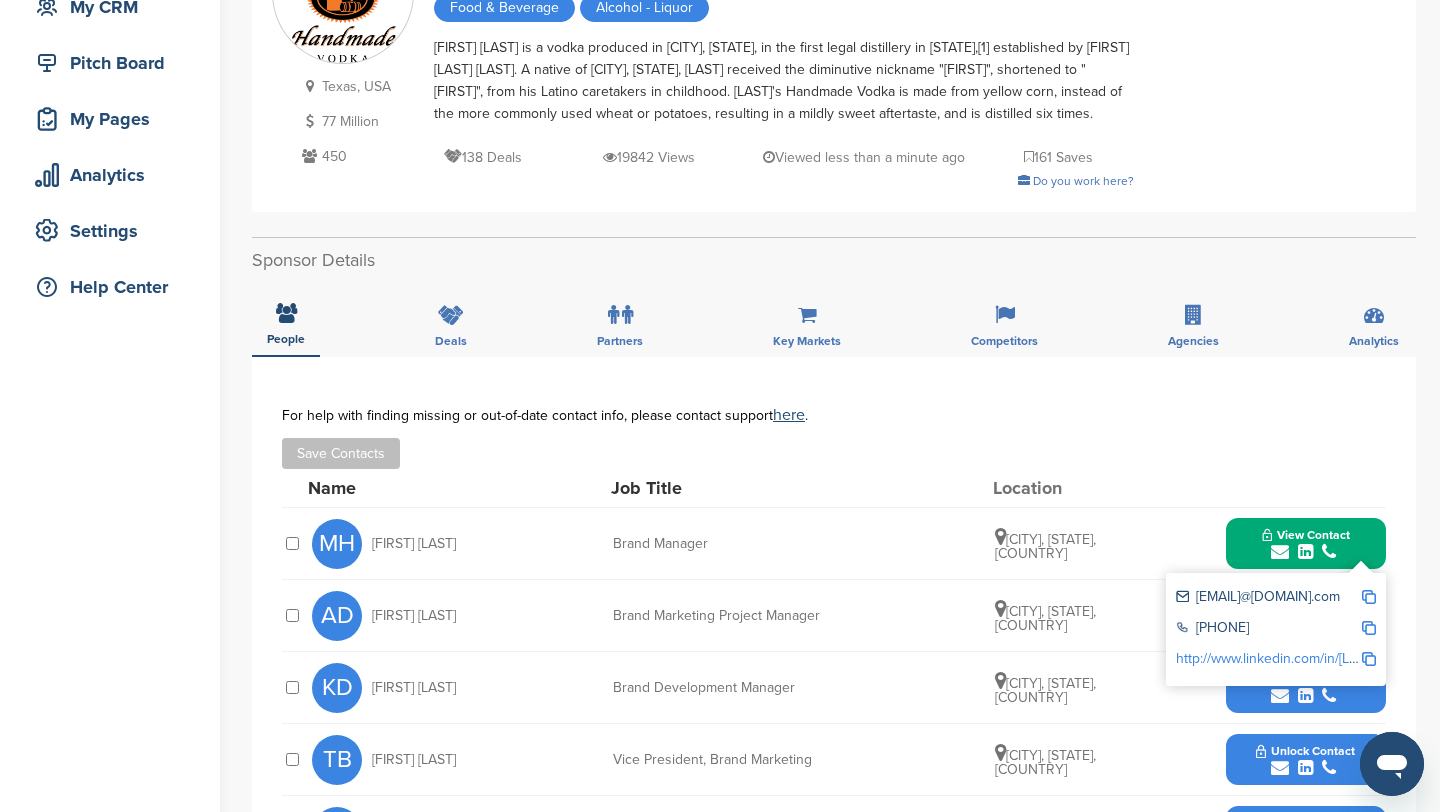 scroll, scrollTop: 0, scrollLeft: 0, axis: both 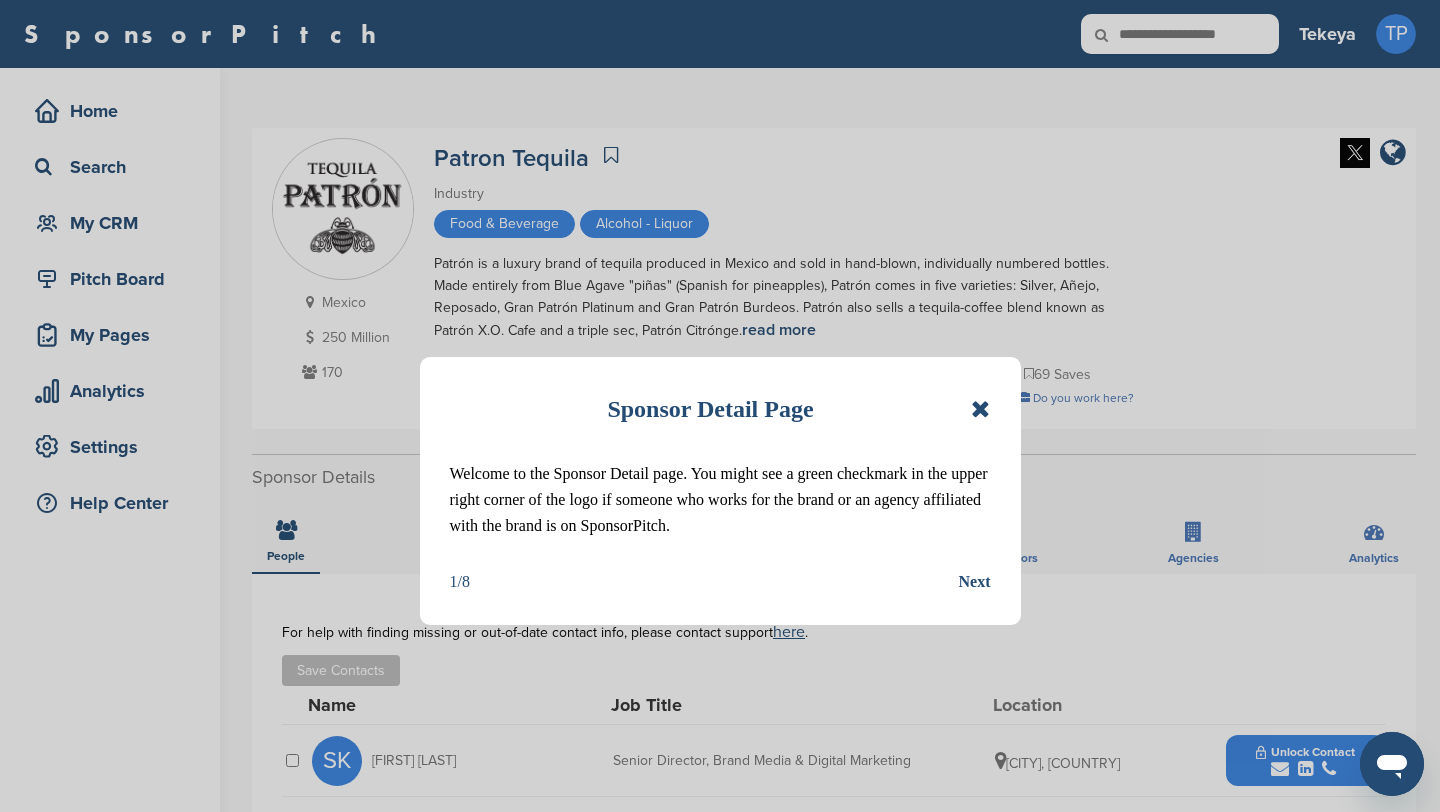 click at bounding box center [980, 409] 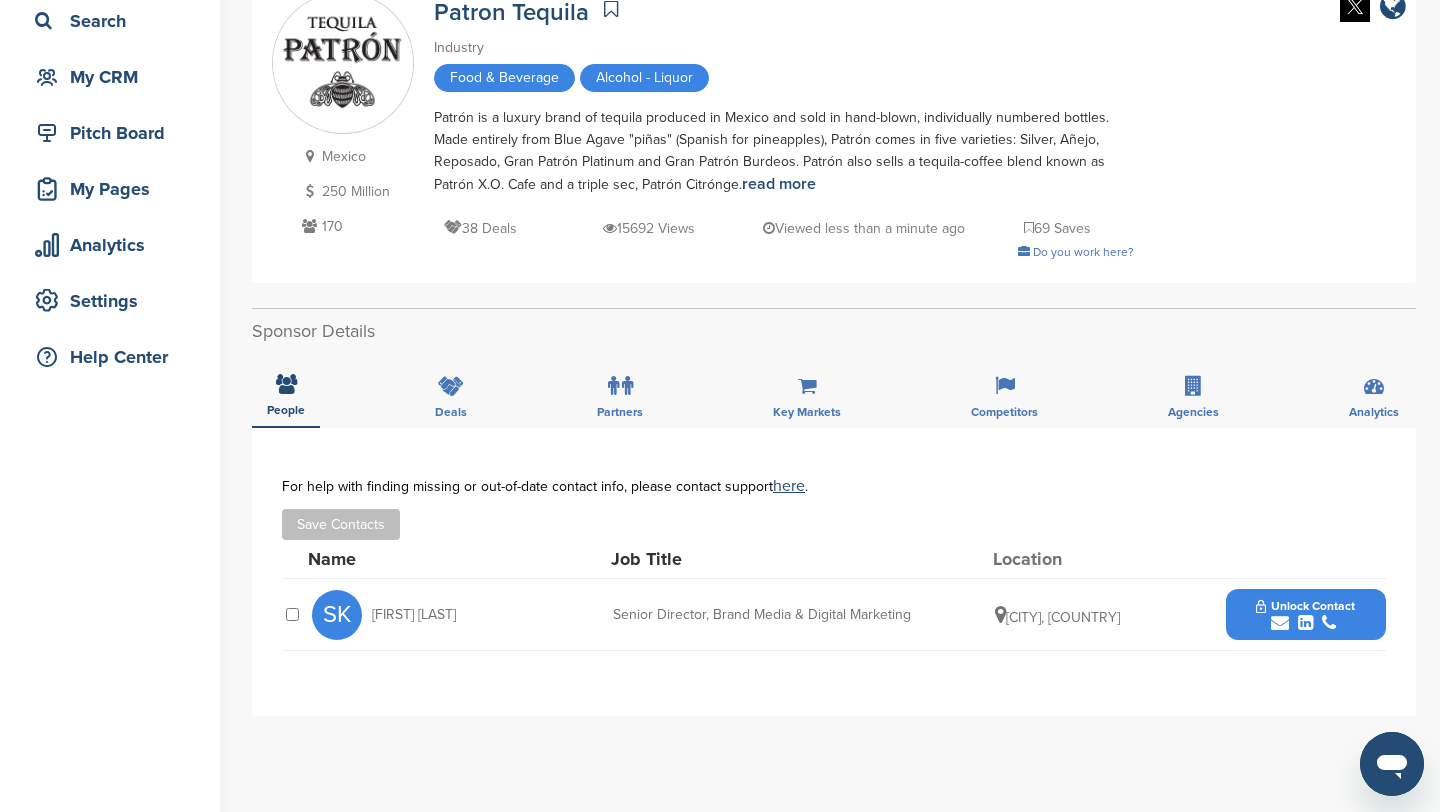 scroll, scrollTop: 148, scrollLeft: 0, axis: vertical 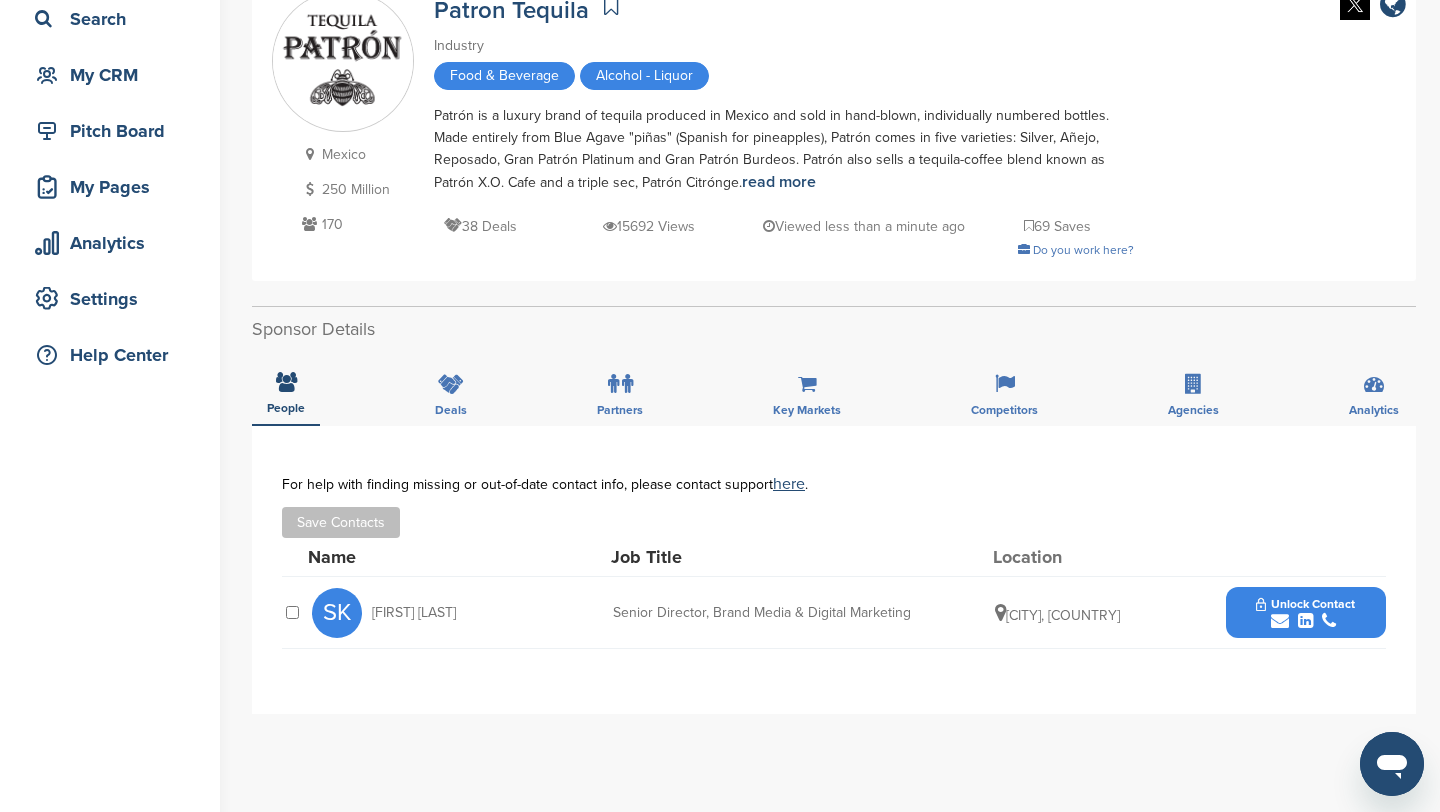 click on "Unlock Contact" at bounding box center (1305, 604) 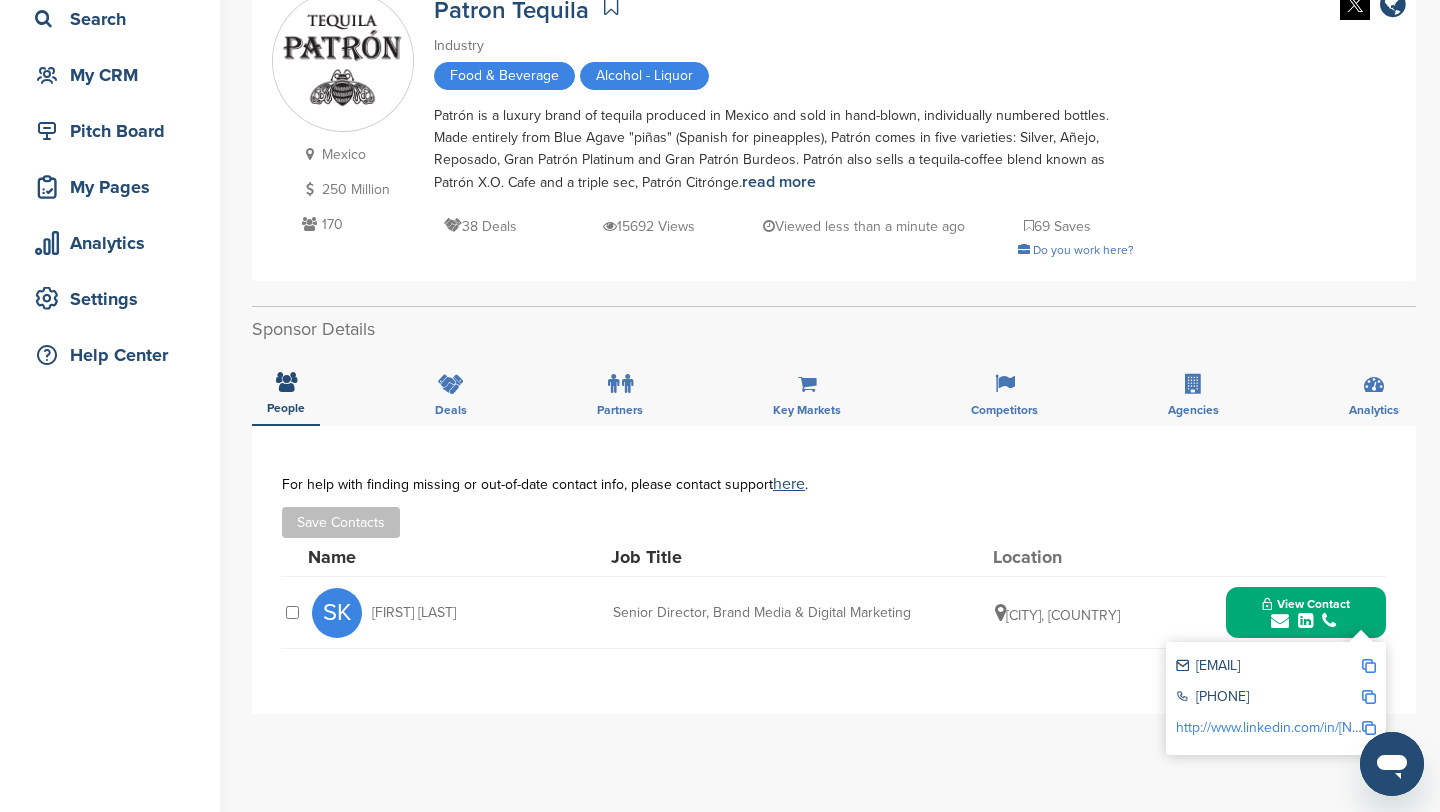 click at bounding box center [1369, 666] 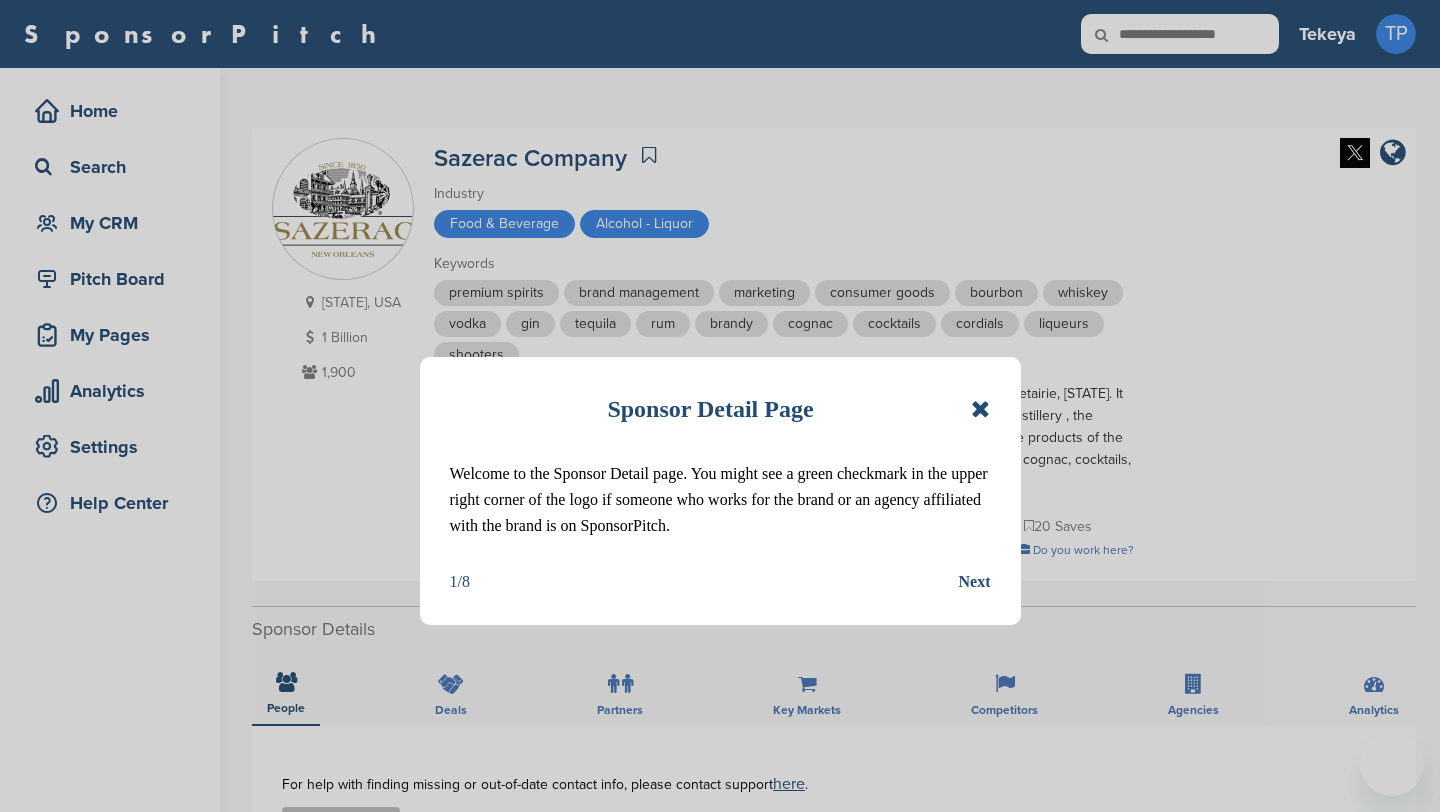 scroll, scrollTop: 0, scrollLeft: 0, axis: both 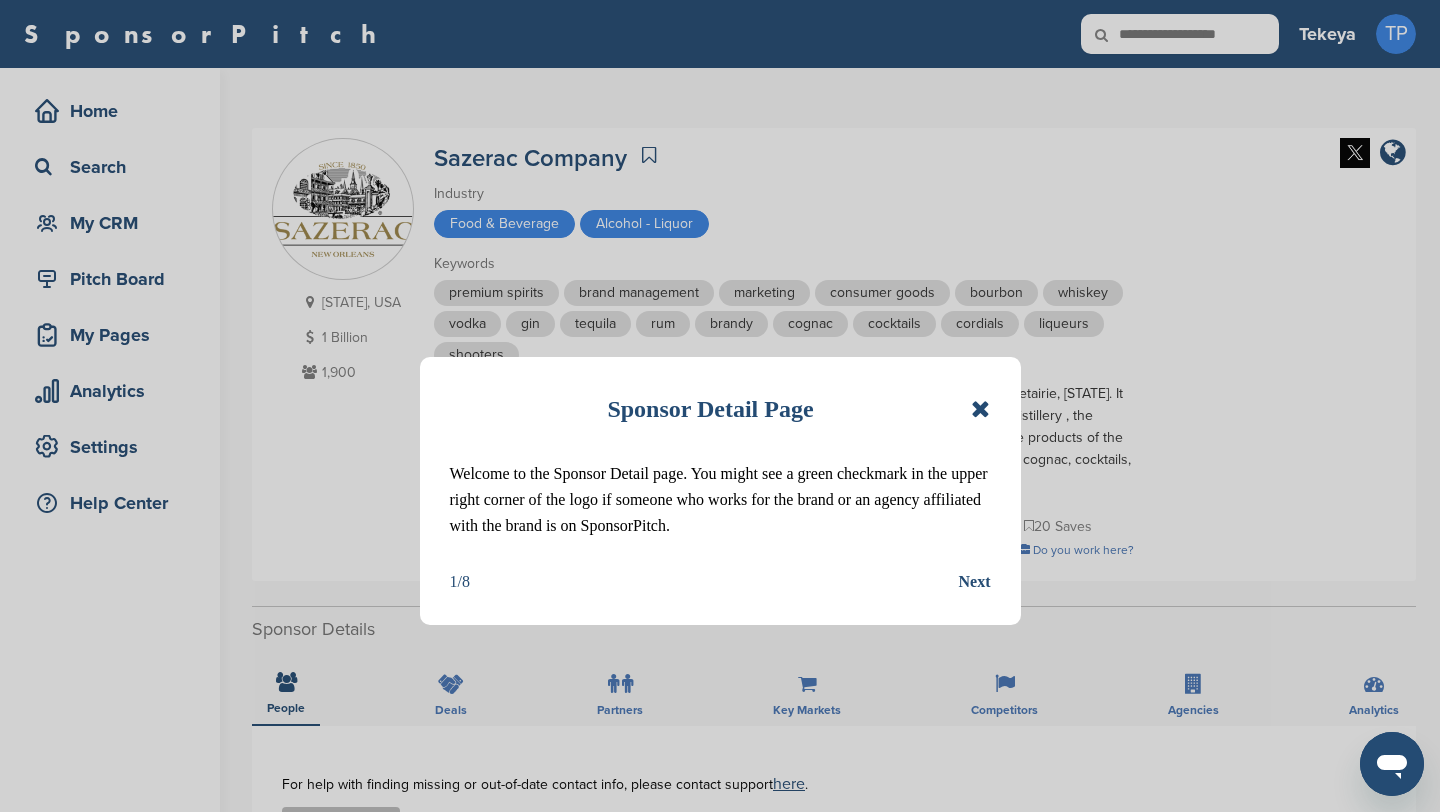 click at bounding box center [980, 409] 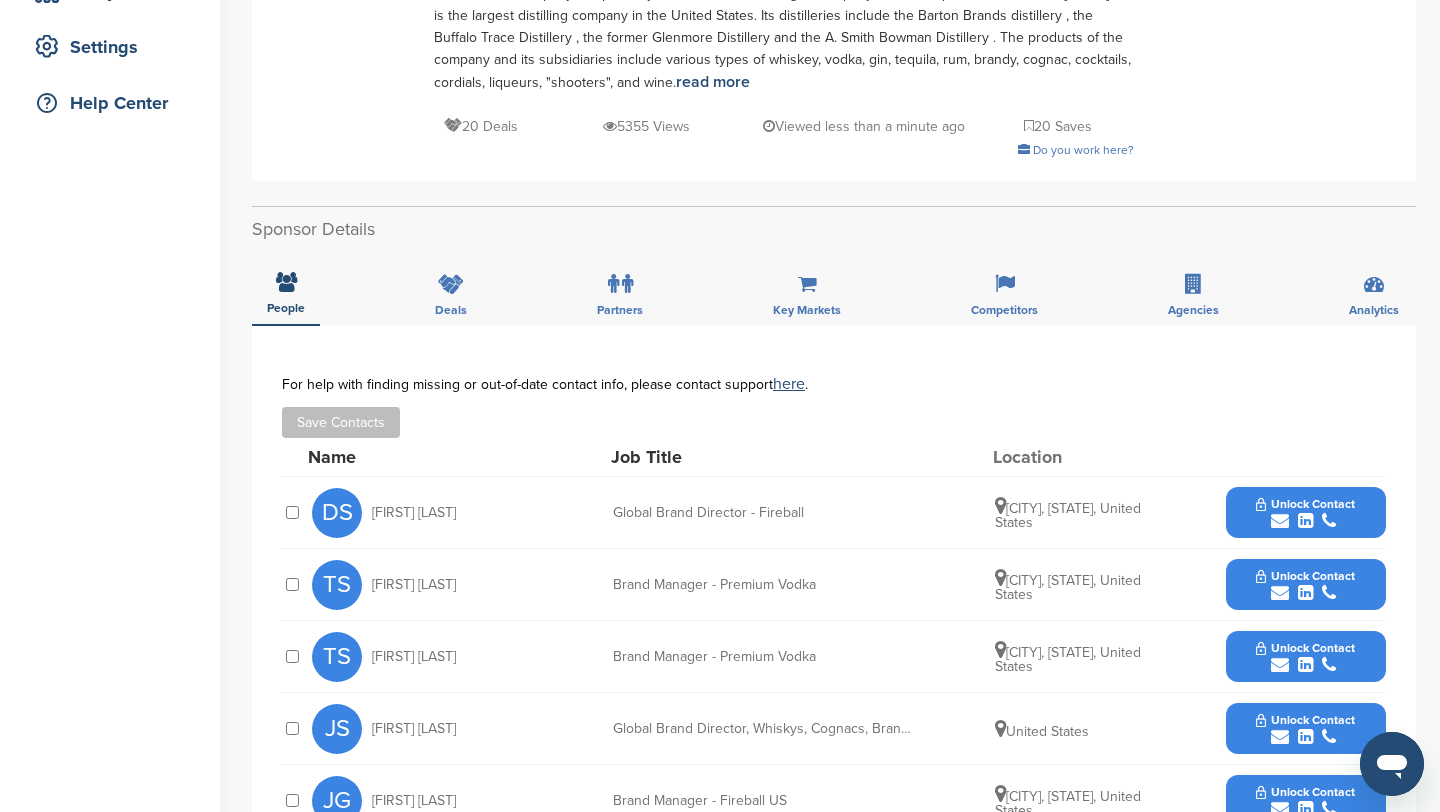 scroll, scrollTop: 43, scrollLeft: 0, axis: vertical 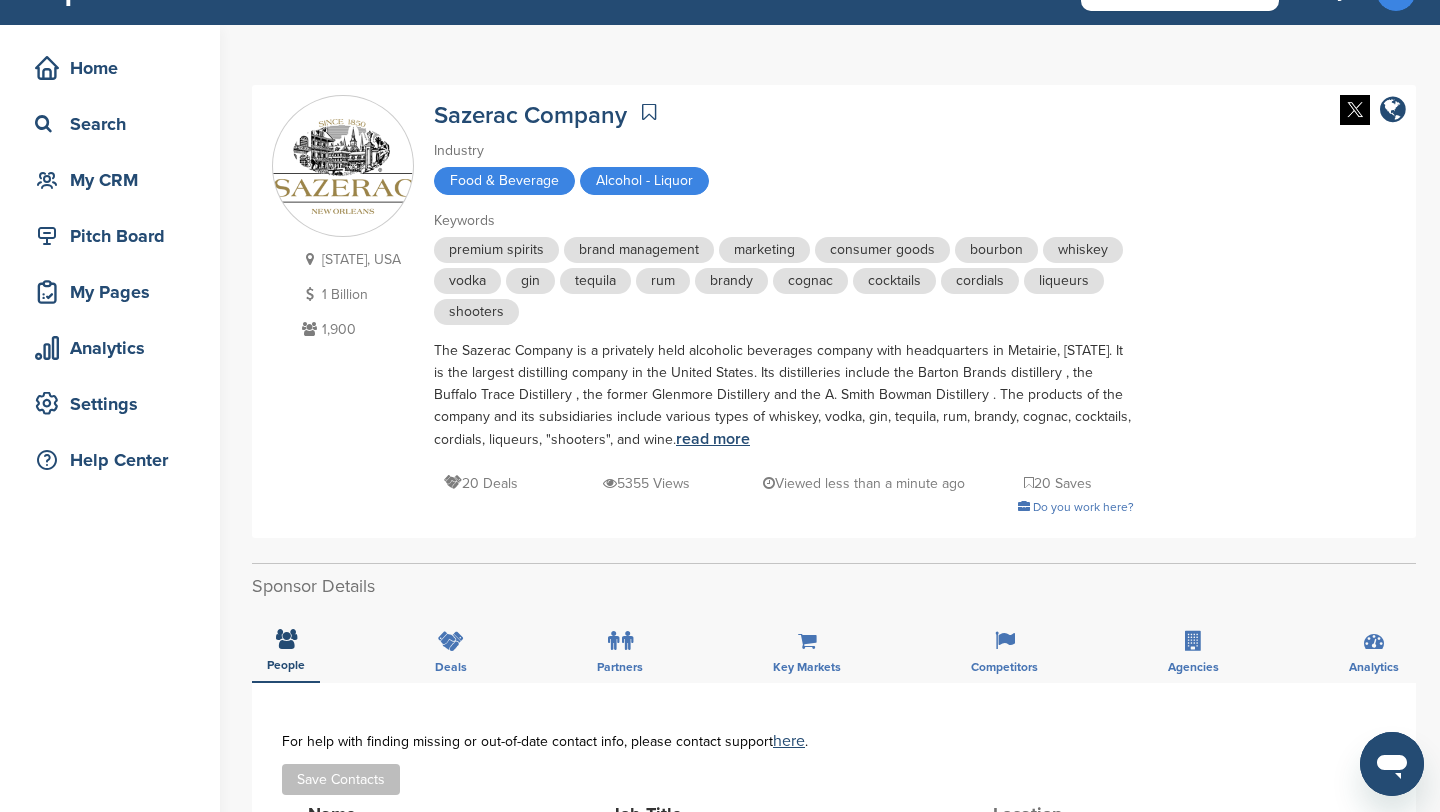 click on "read more" at bounding box center [713, 439] 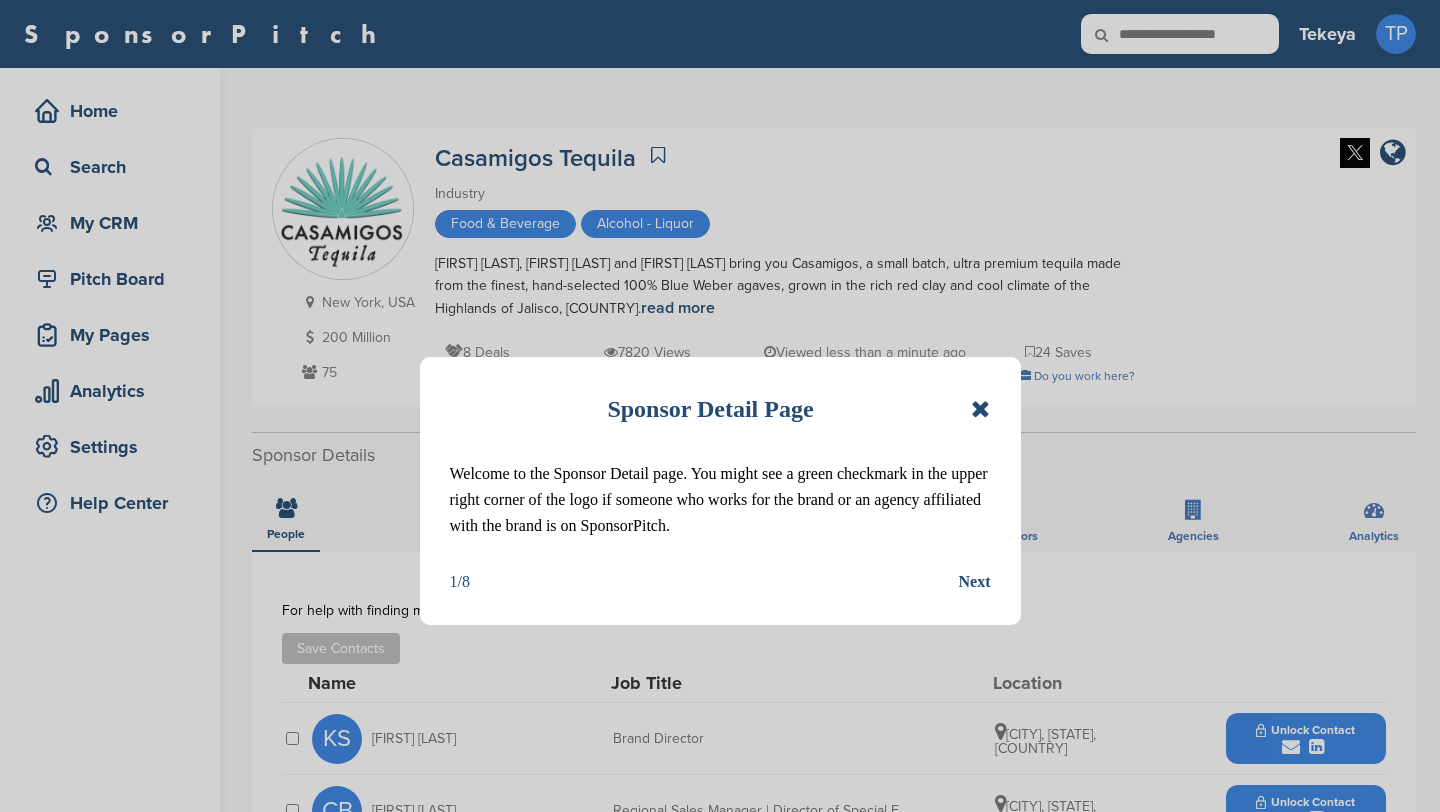 scroll, scrollTop: 0, scrollLeft: 0, axis: both 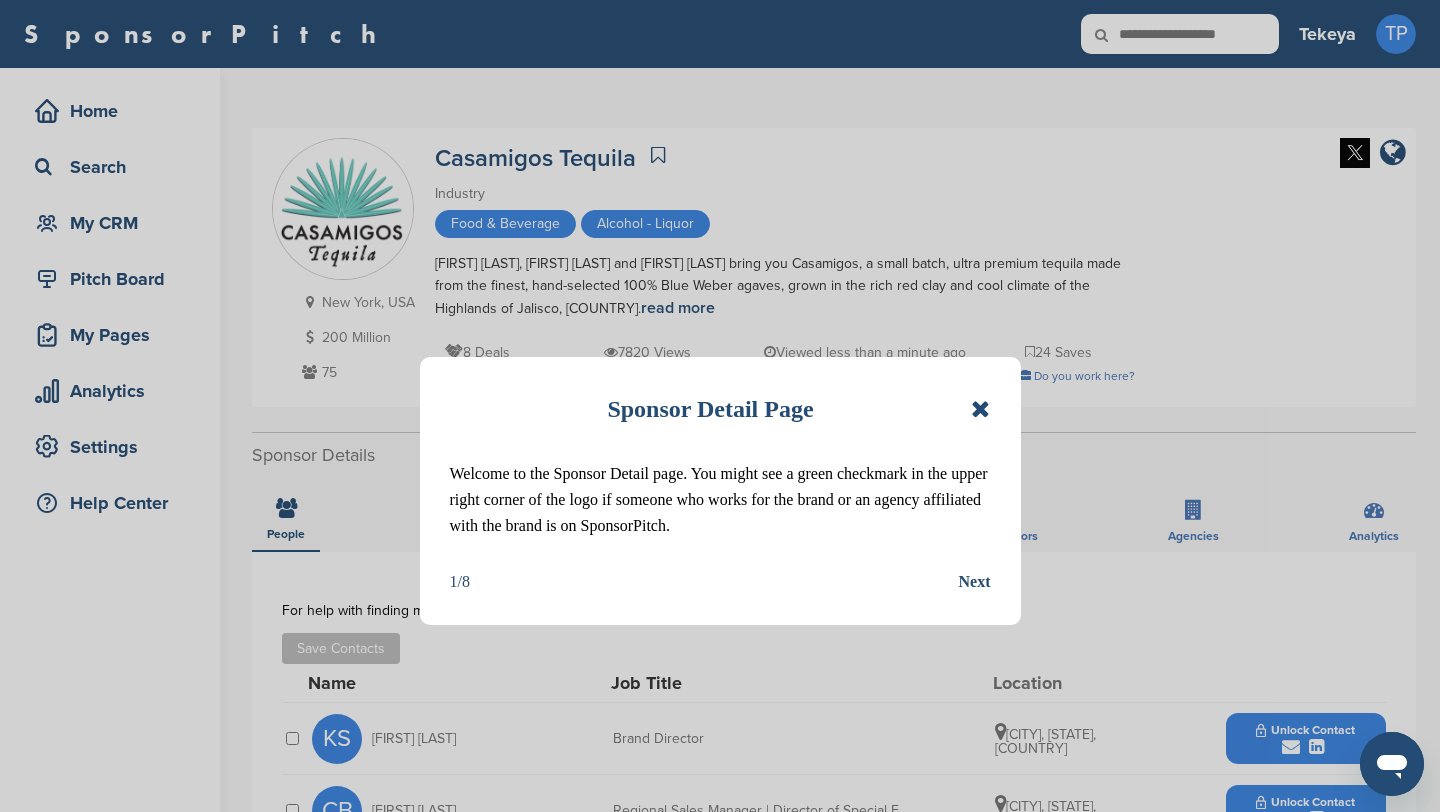 click at bounding box center (980, 409) 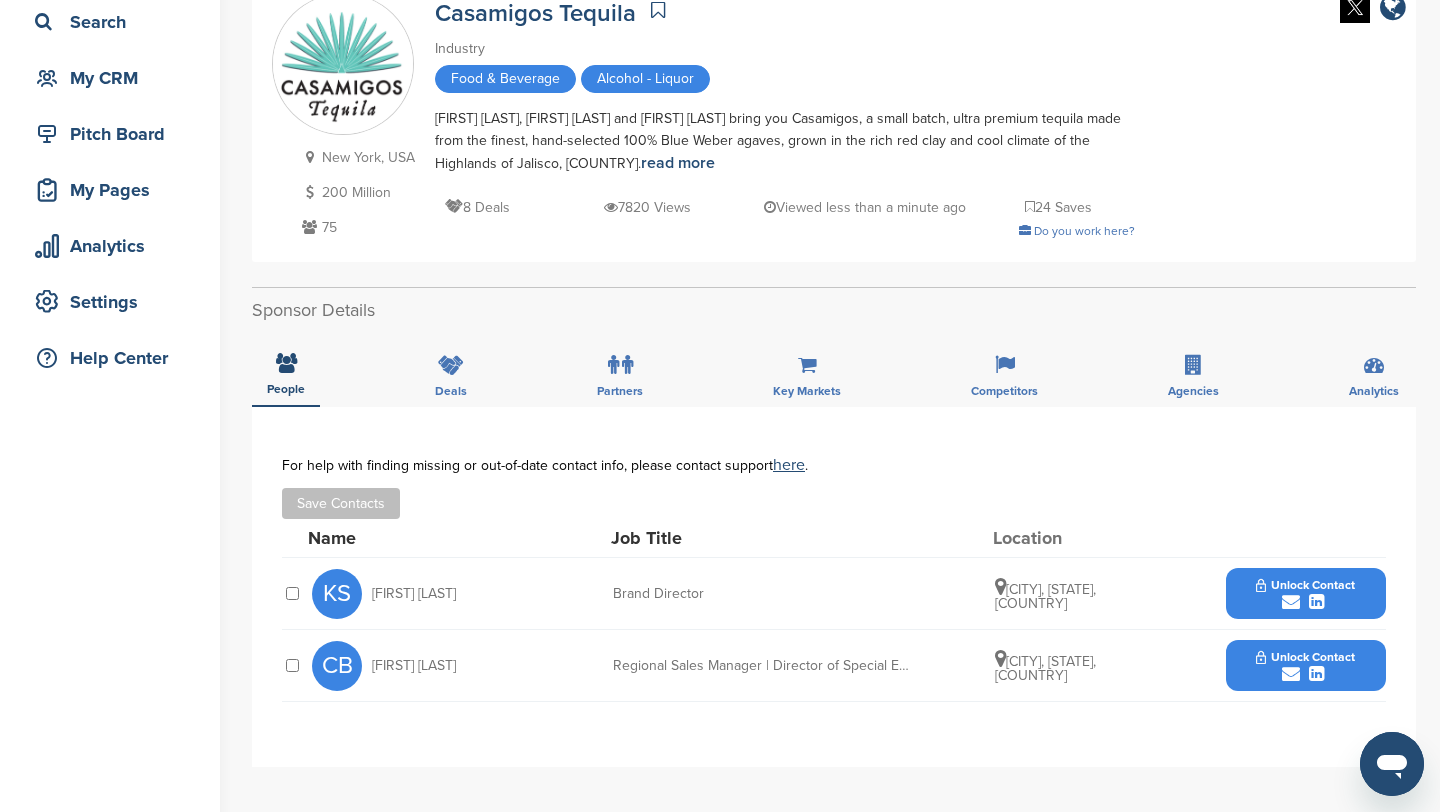 scroll, scrollTop: 149, scrollLeft: 0, axis: vertical 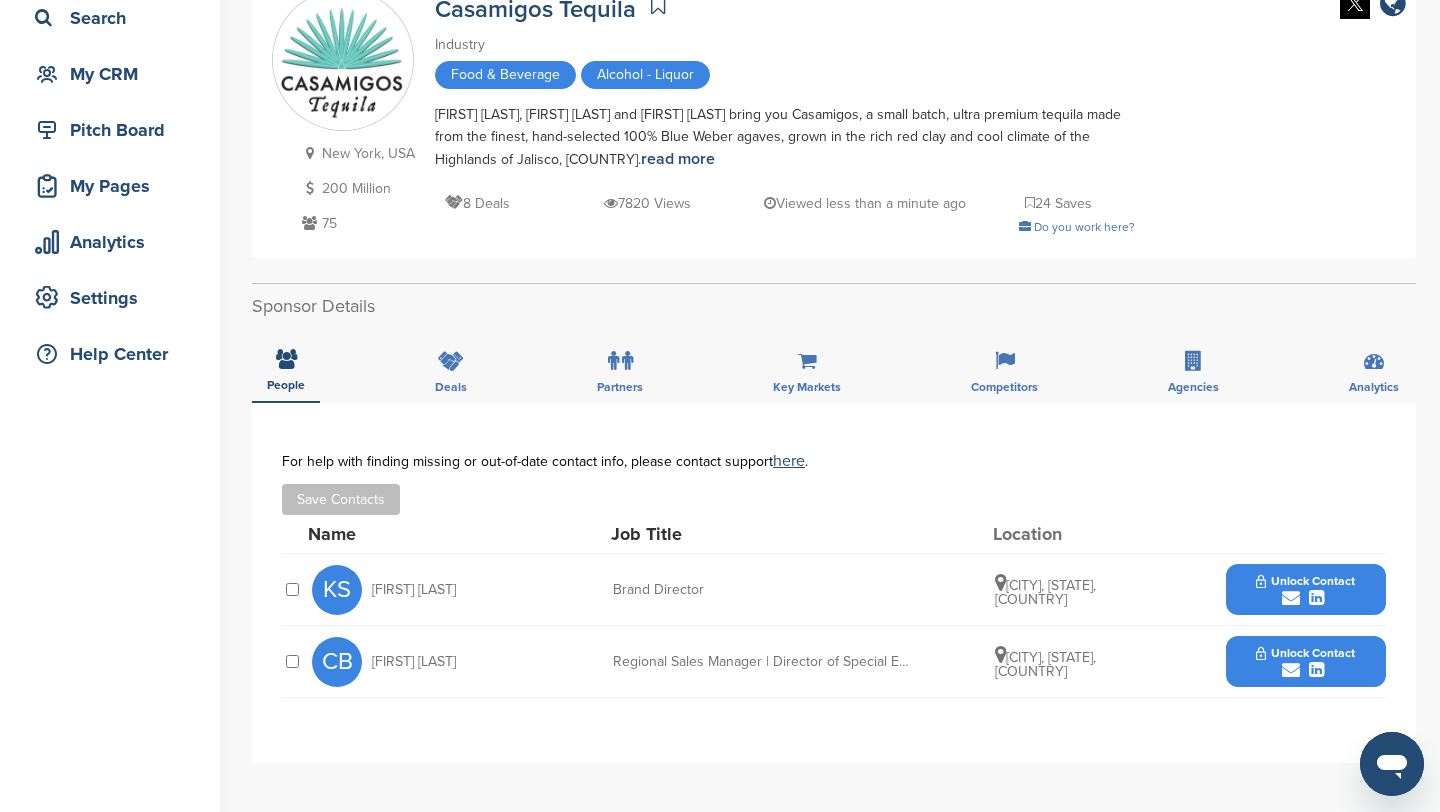 click on "Unlock Contact" at bounding box center [1305, 590] 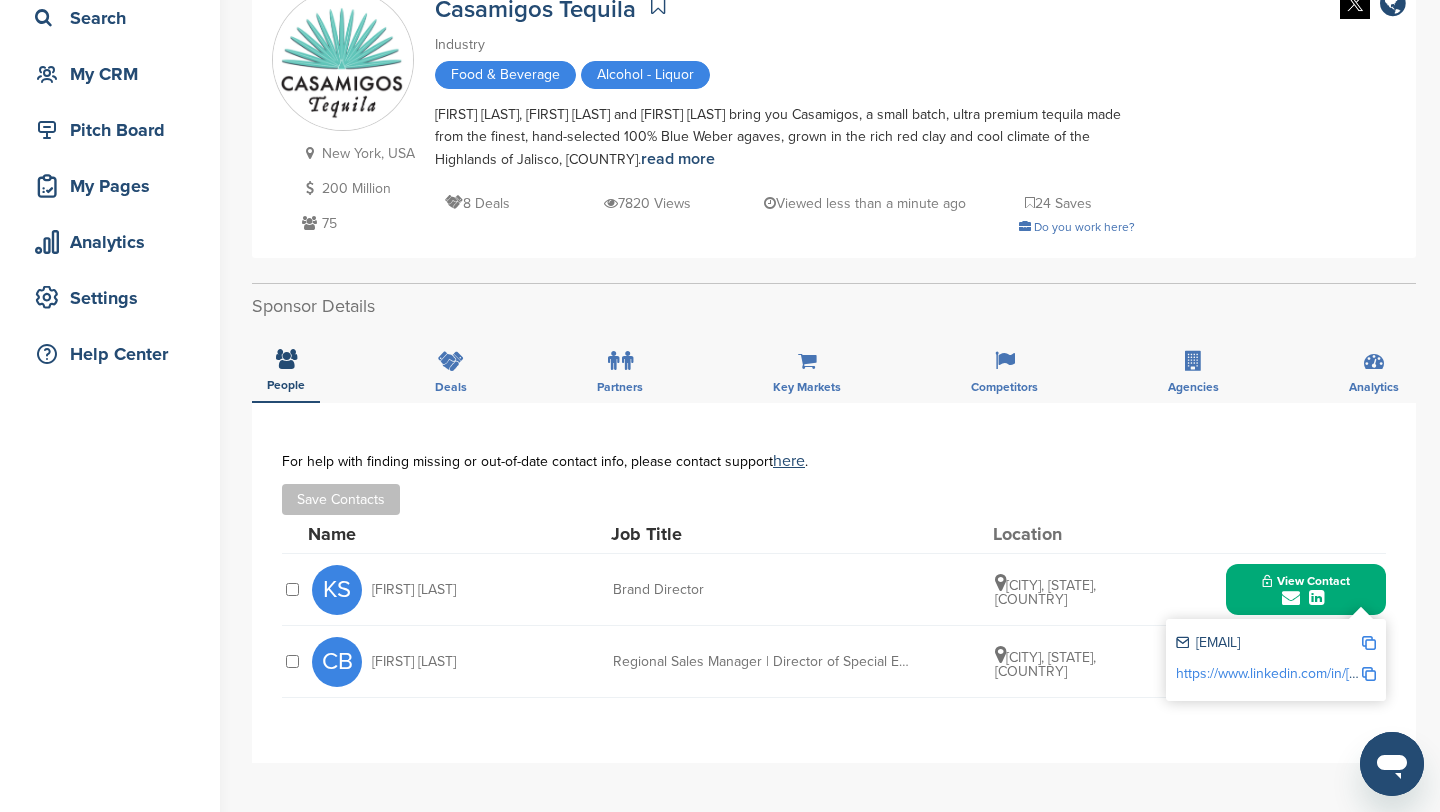 click at bounding box center (1369, 643) 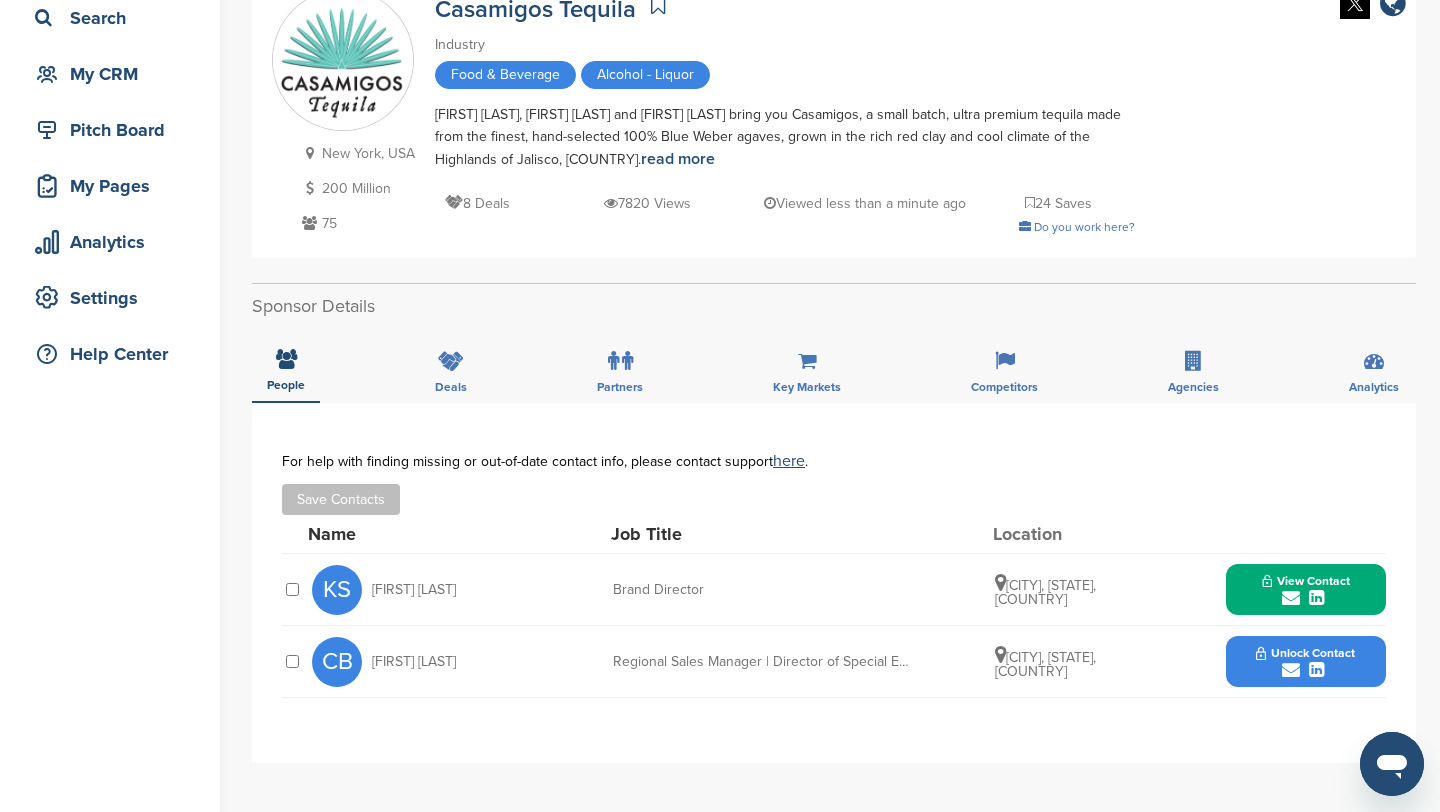 click at bounding box center [1291, 670] 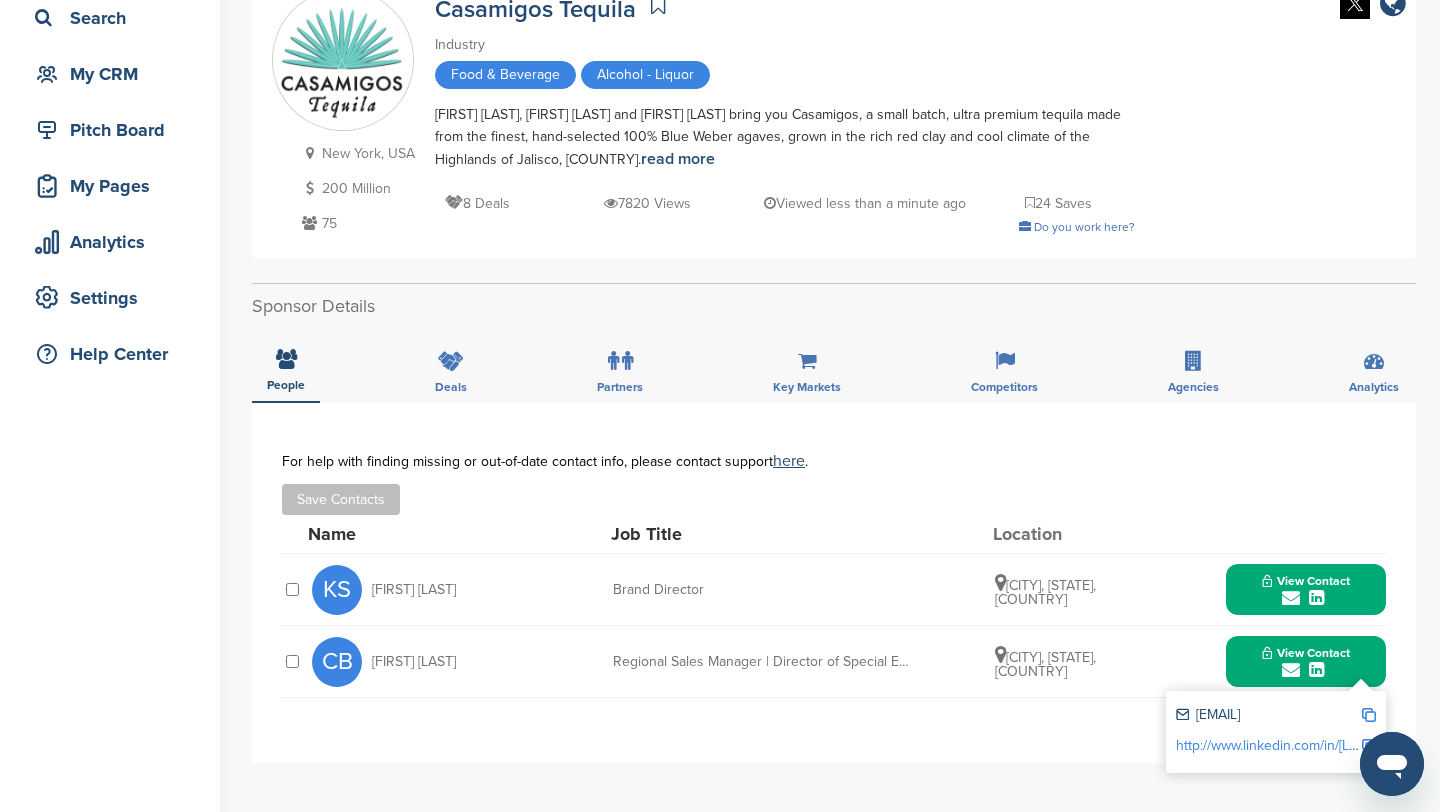 click at bounding box center [1369, 715] 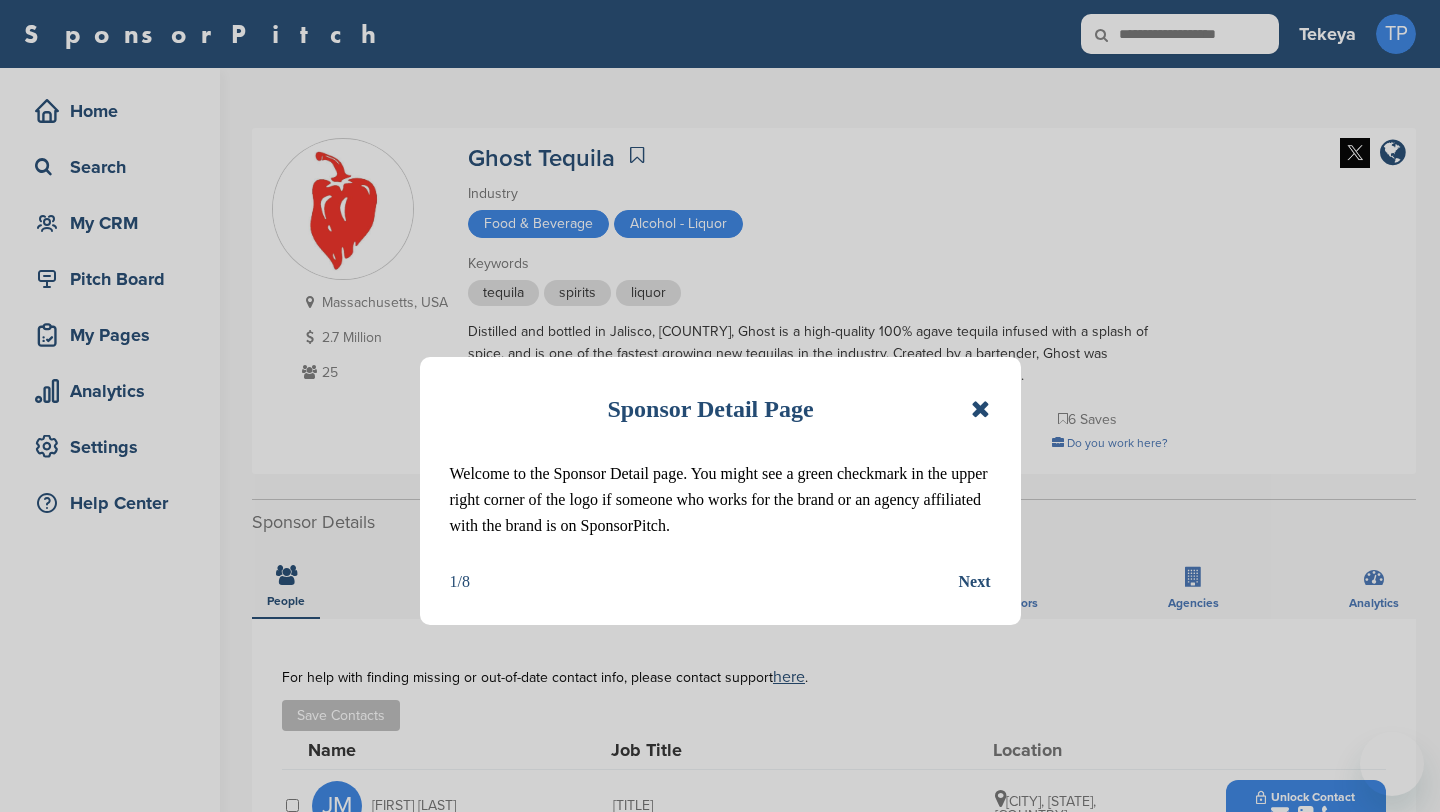 scroll, scrollTop: 0, scrollLeft: 0, axis: both 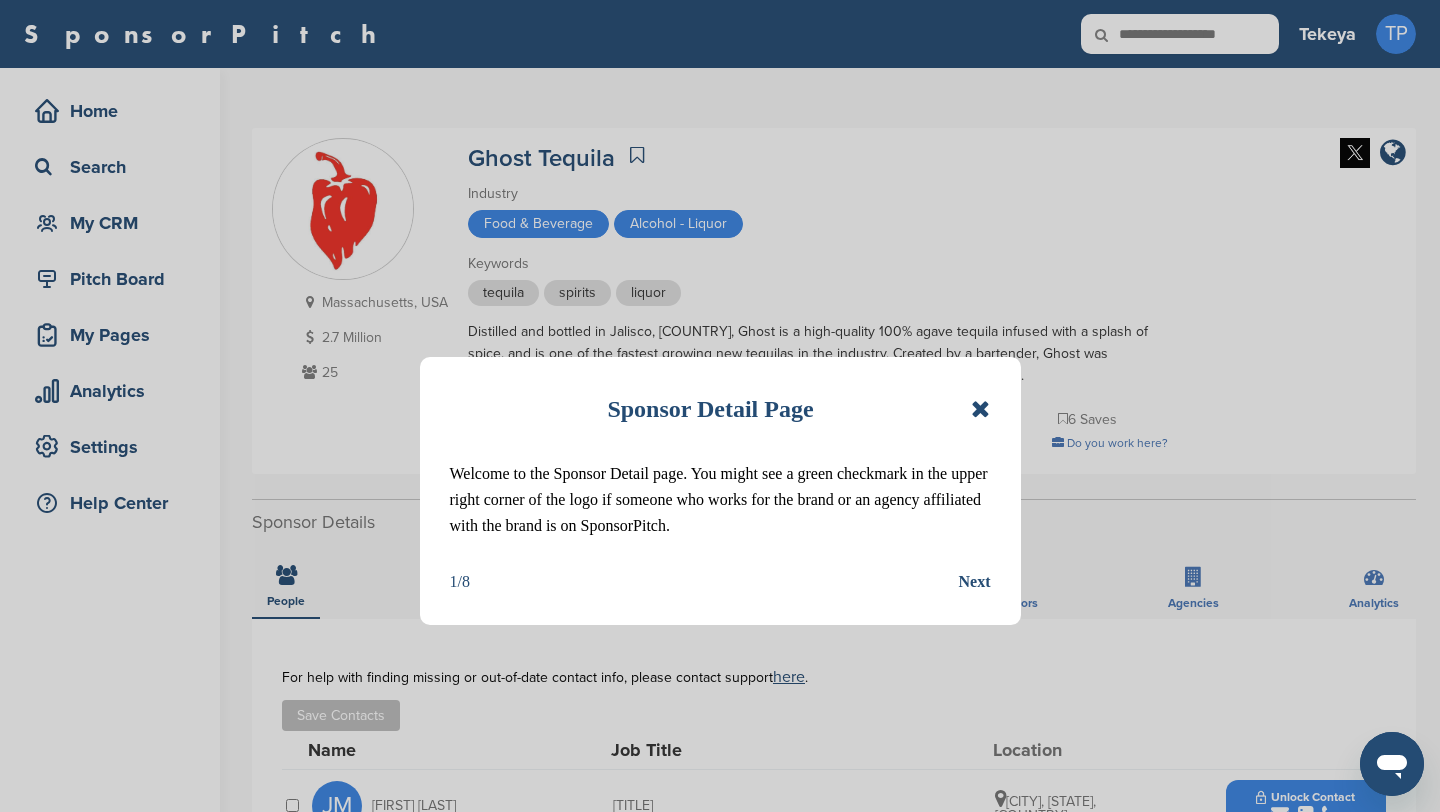 click on "Sponsor Detail Page
Welcome to the Sponsor Detail page. You might see a green checkmark in the upper right corner of the logo if someone who works for the brand or an agency affiliated with the brand is on SponsorPitch.
1/8
Next" at bounding box center [720, 491] 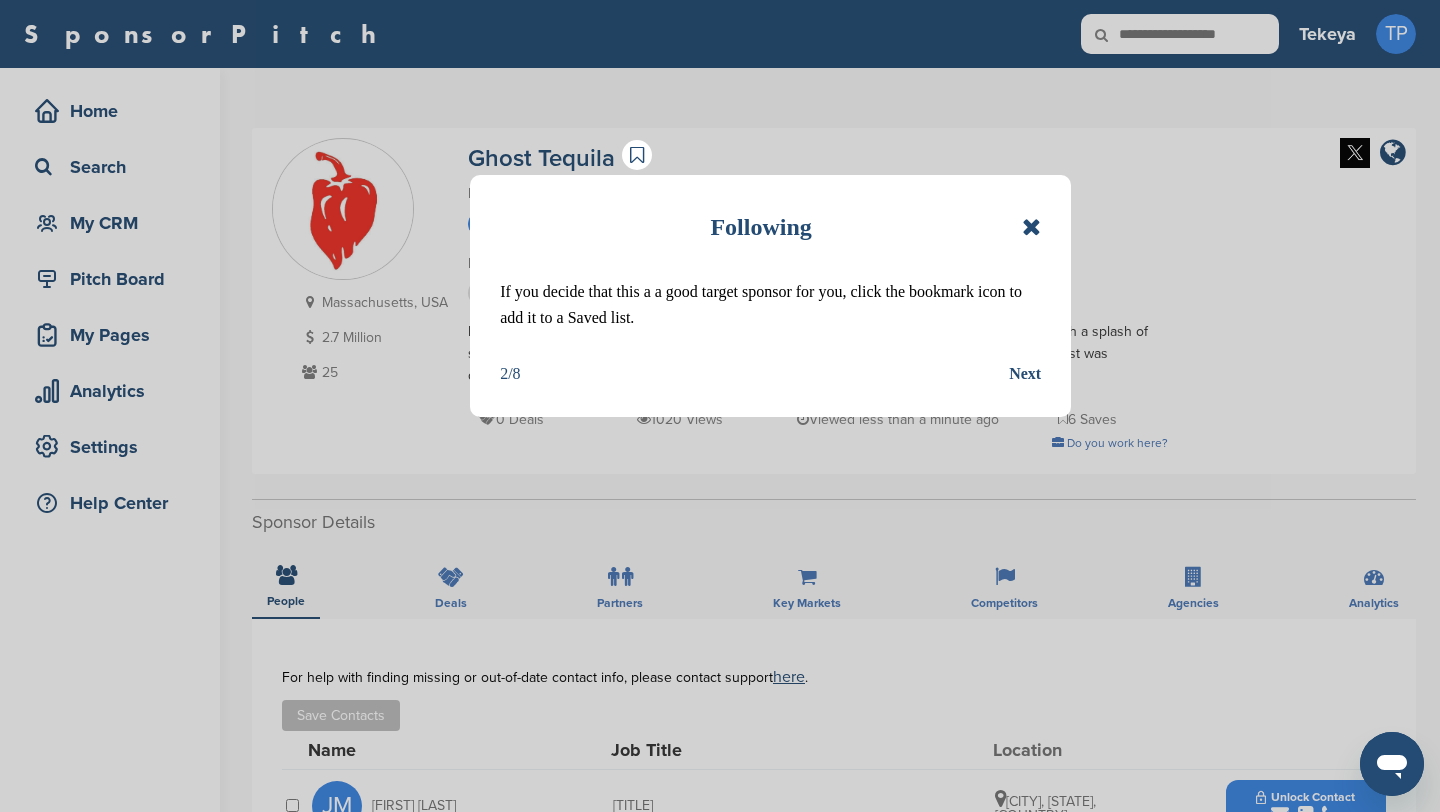 click at bounding box center (1031, 227) 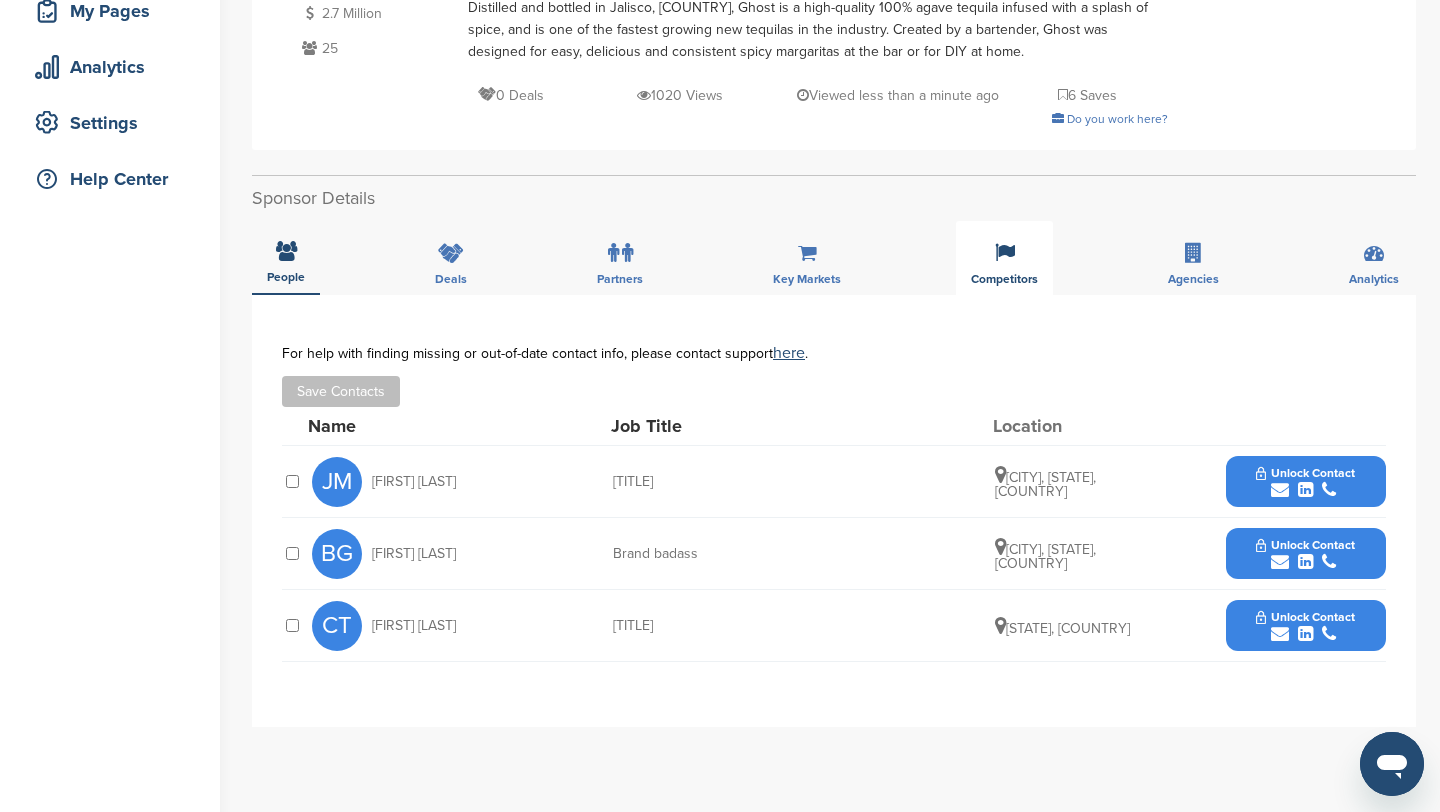 scroll, scrollTop: 325, scrollLeft: 0, axis: vertical 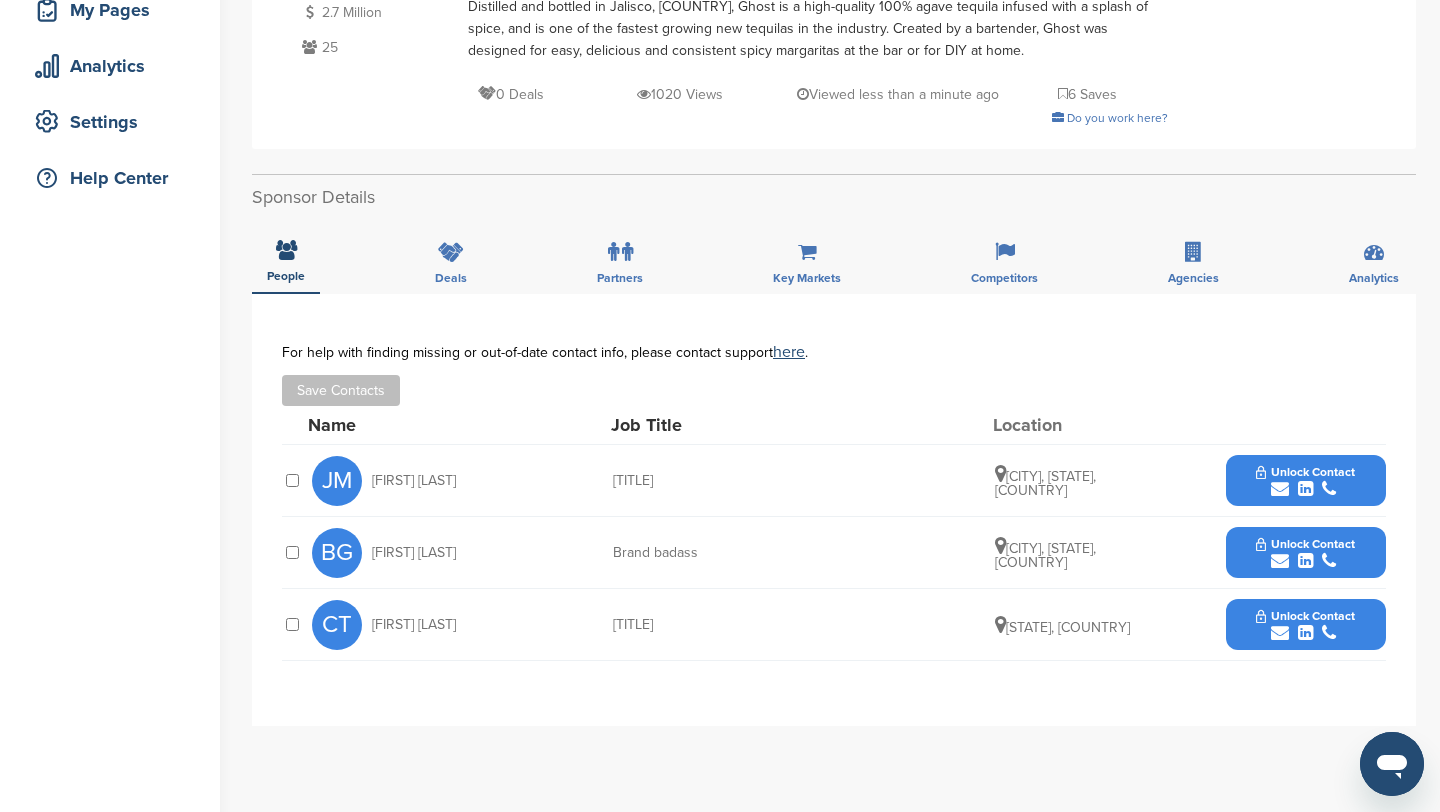 click on "Unlock Contact" at bounding box center [1305, 472] 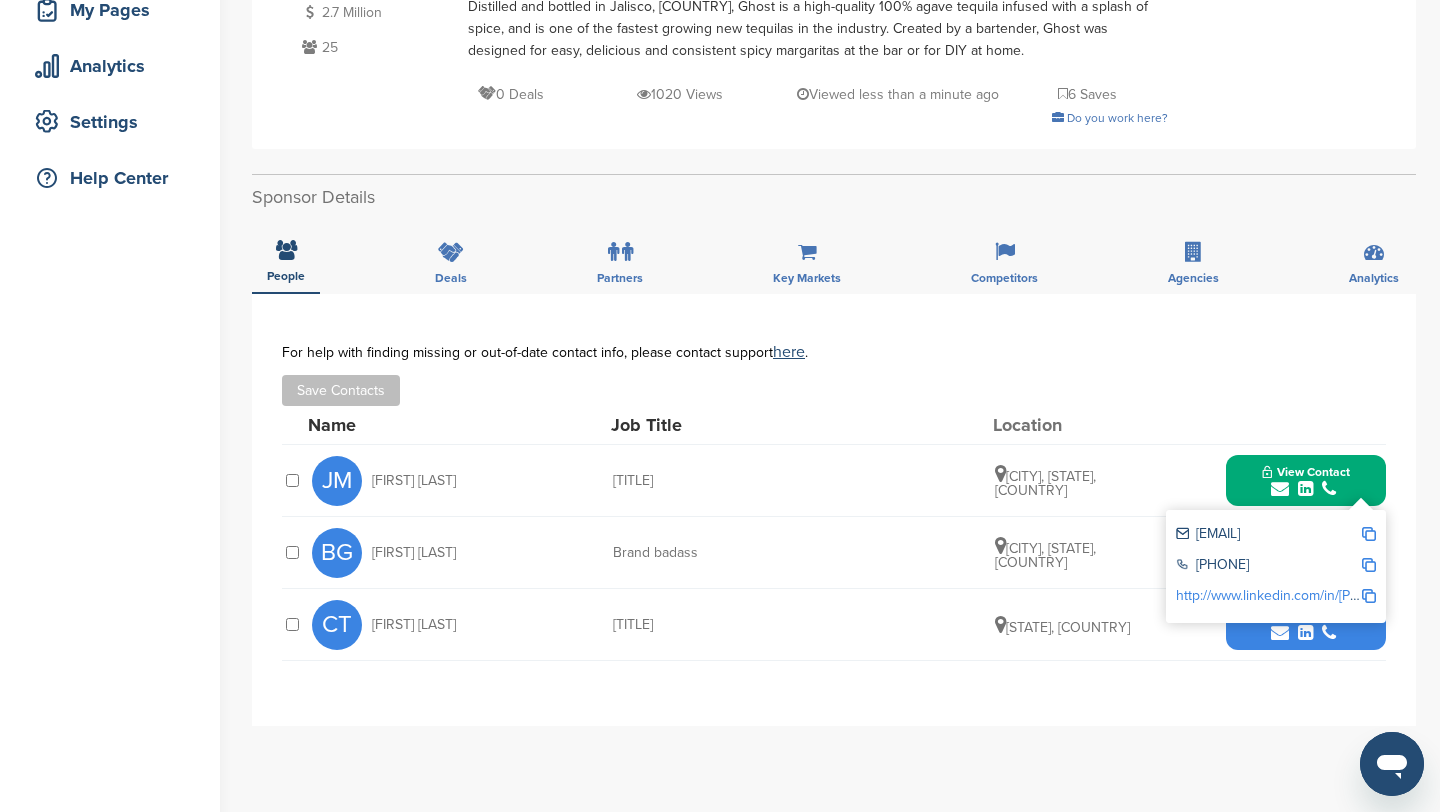 click at bounding box center (1369, 534) 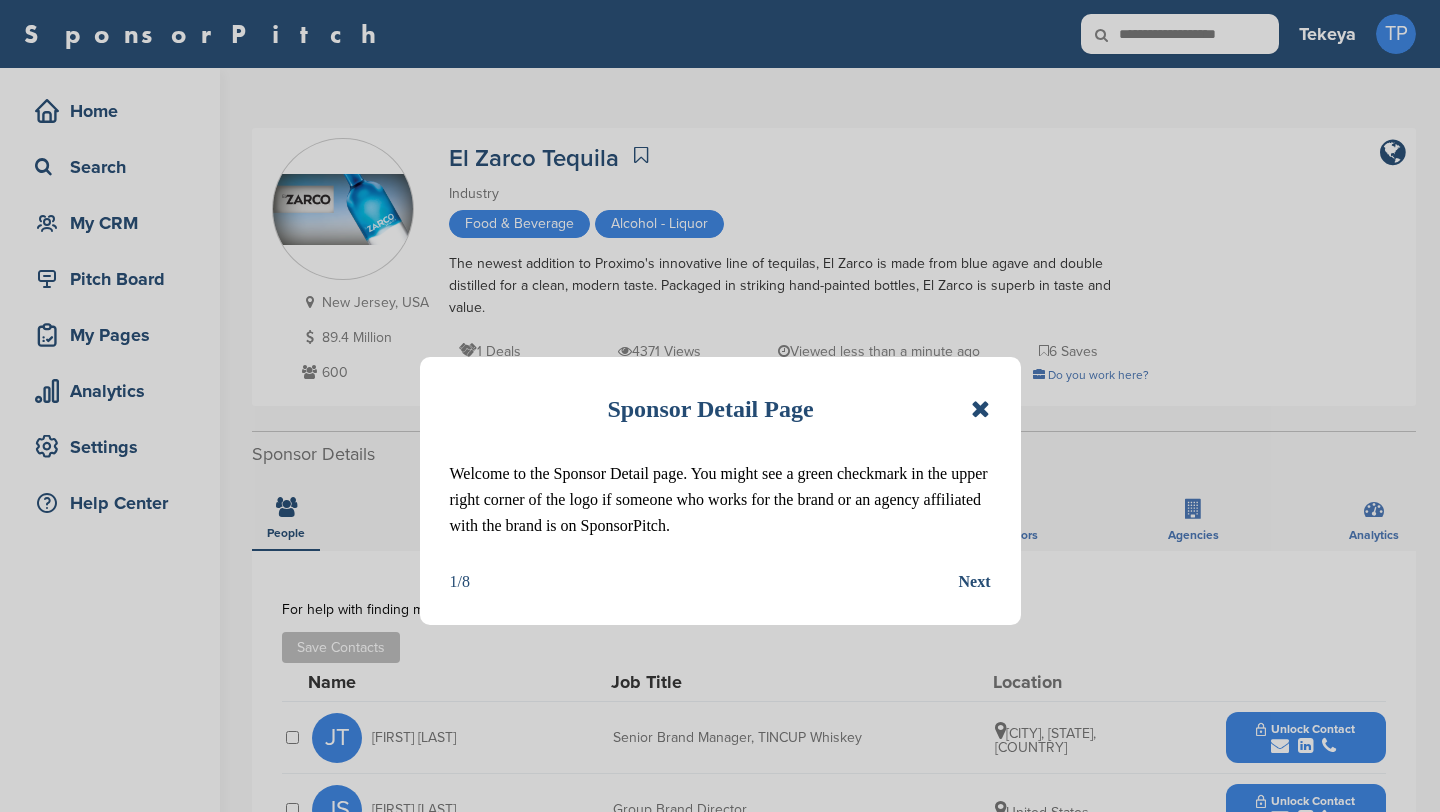 scroll, scrollTop: 0, scrollLeft: 0, axis: both 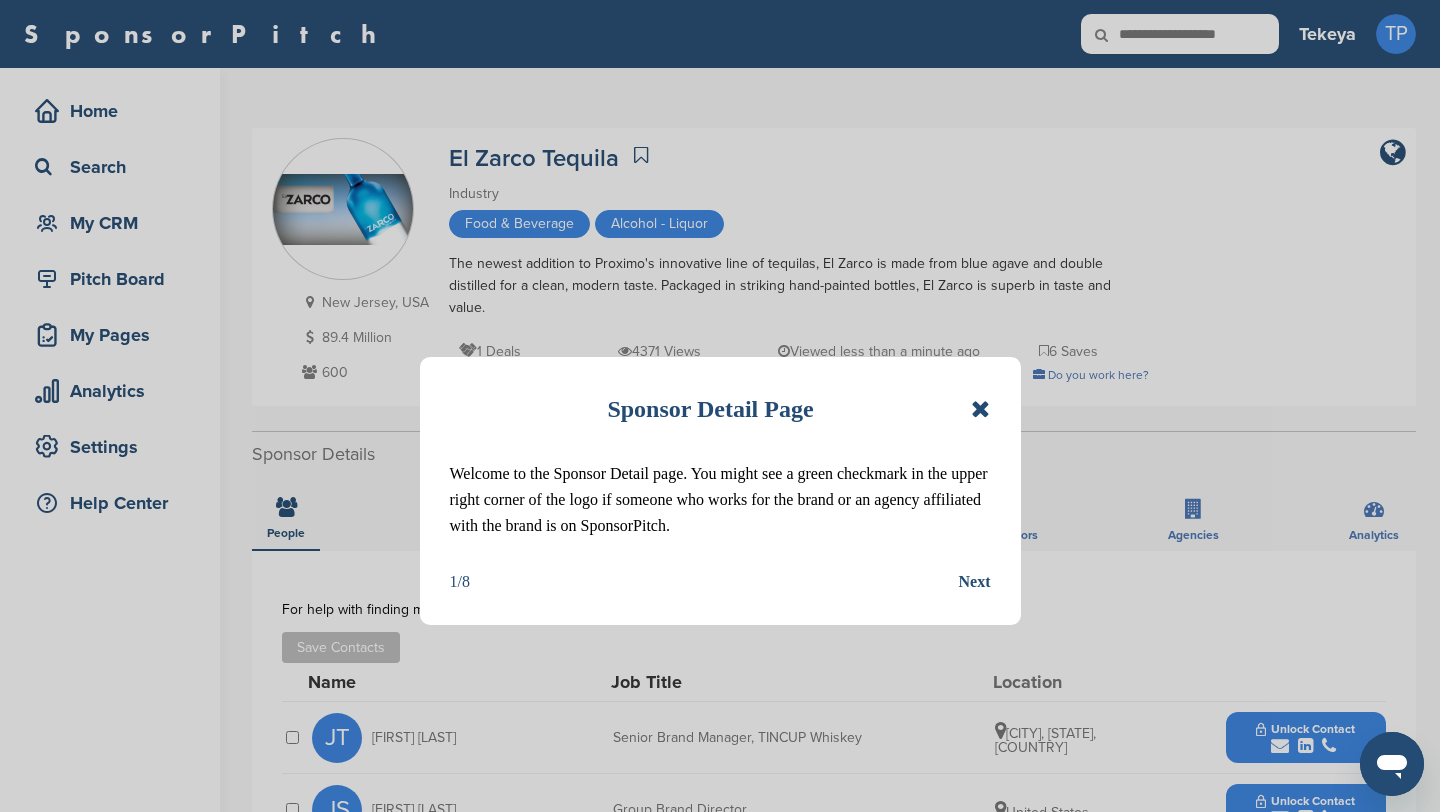 click at bounding box center [980, 409] 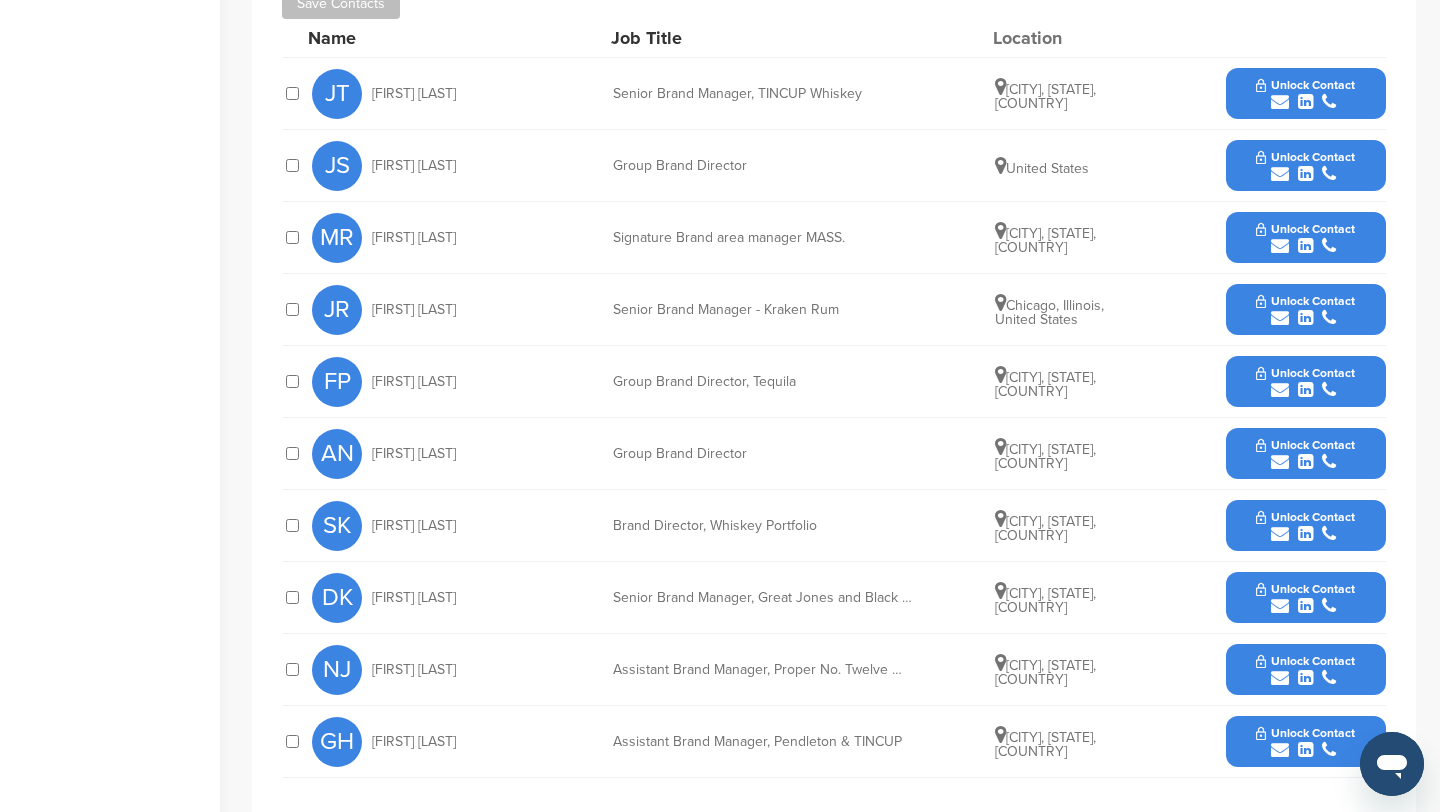 scroll, scrollTop: 643, scrollLeft: 0, axis: vertical 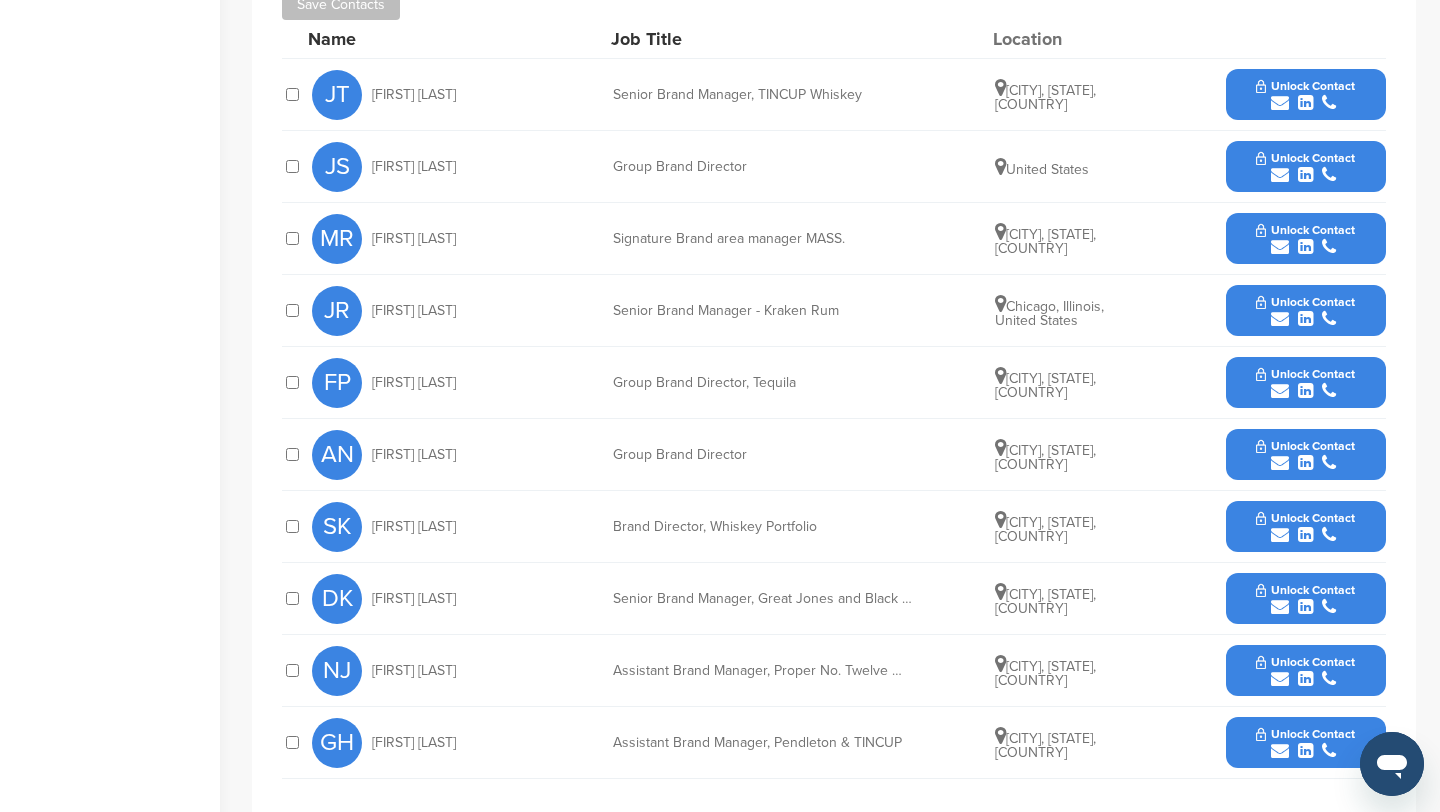 click on "Group Brand Director, Tequila" at bounding box center (763, 383) 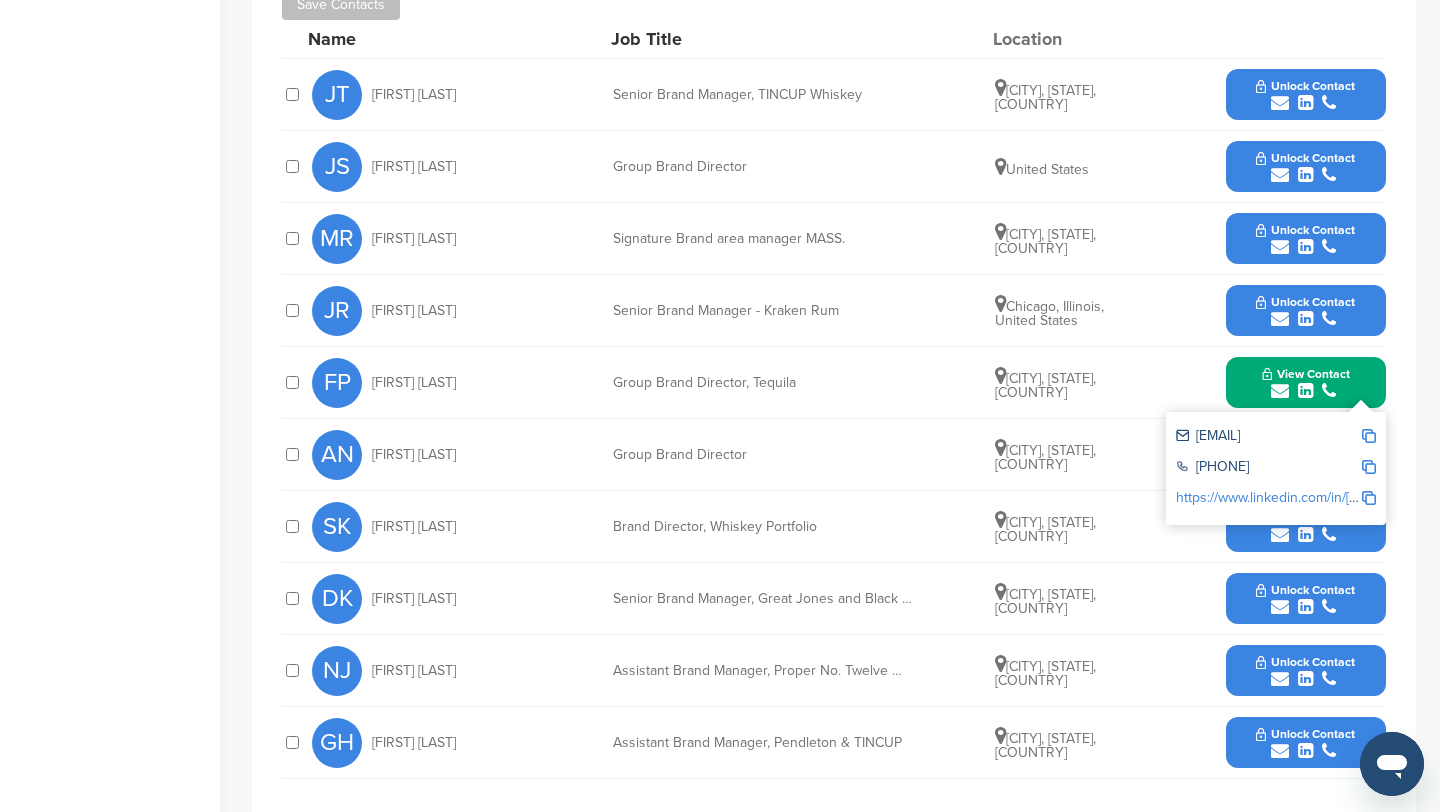 click at bounding box center (1369, 436) 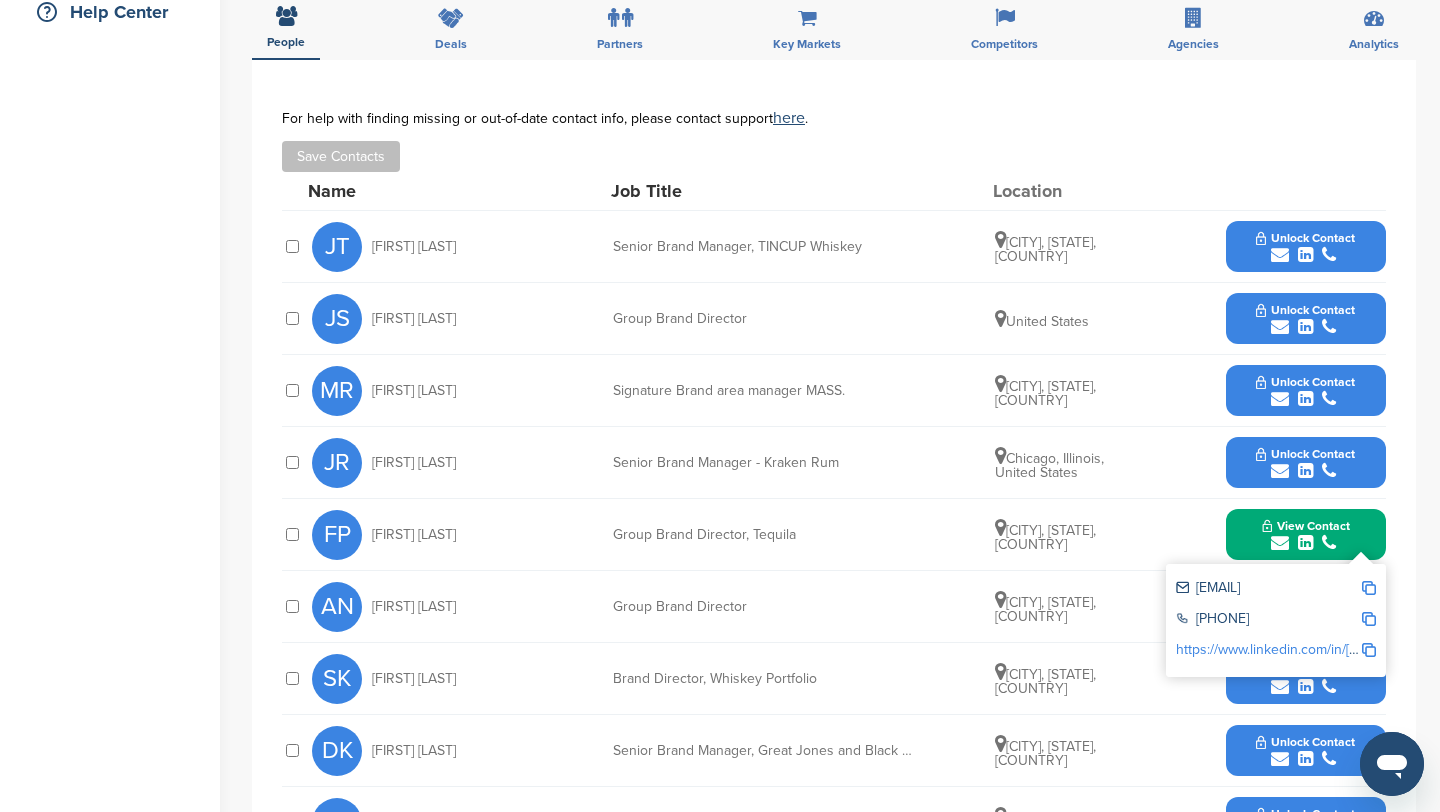 scroll, scrollTop: 494, scrollLeft: 0, axis: vertical 